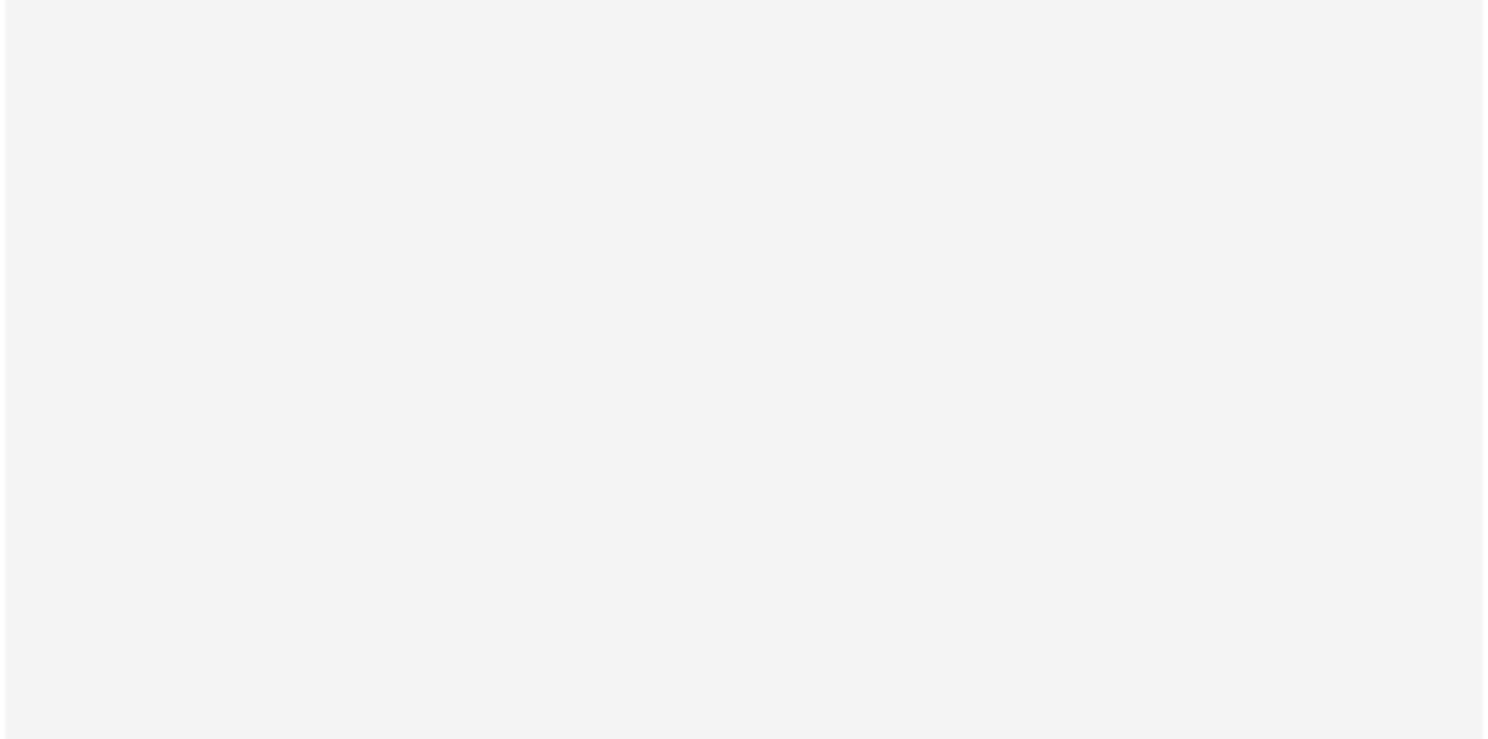 scroll, scrollTop: 0, scrollLeft: 0, axis: both 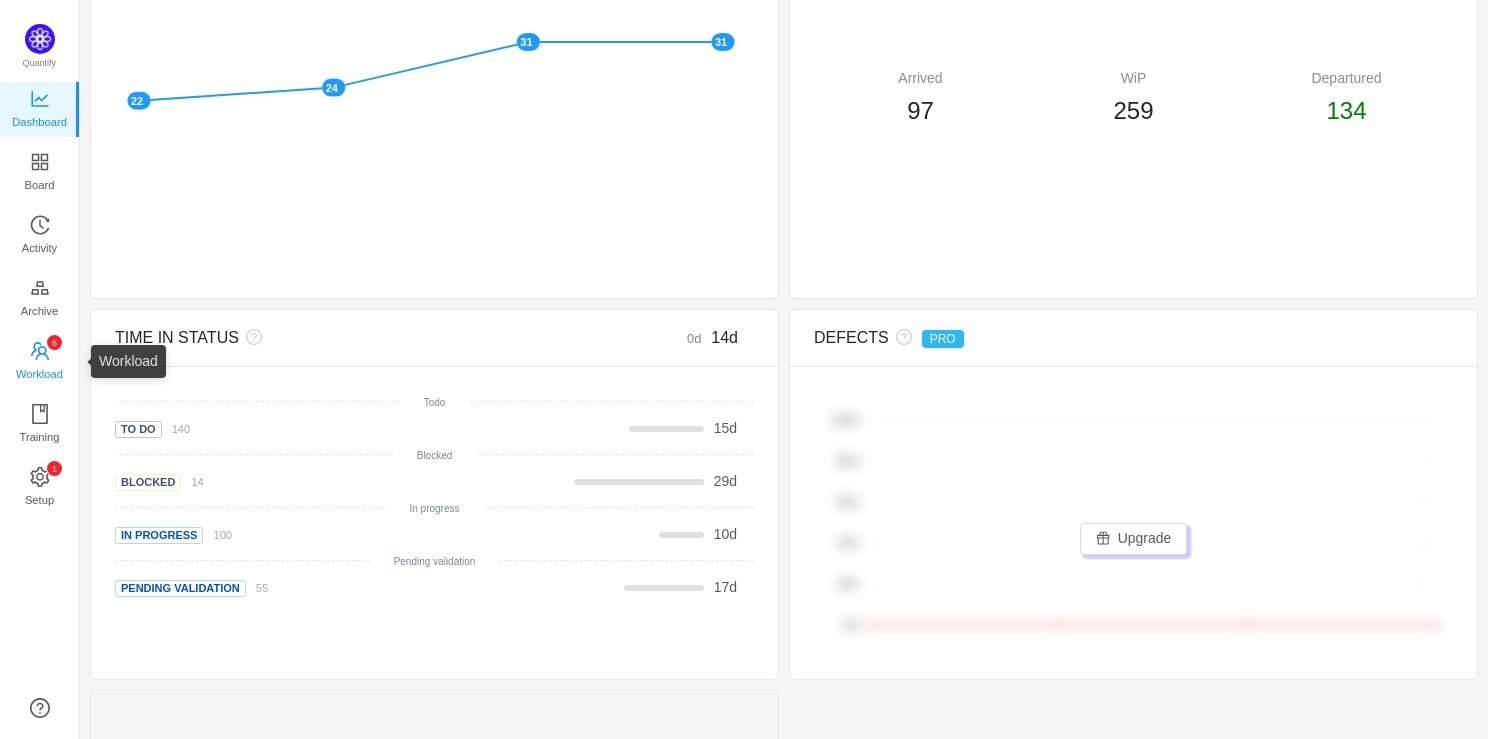 click on "6" at bounding box center [53, 342] 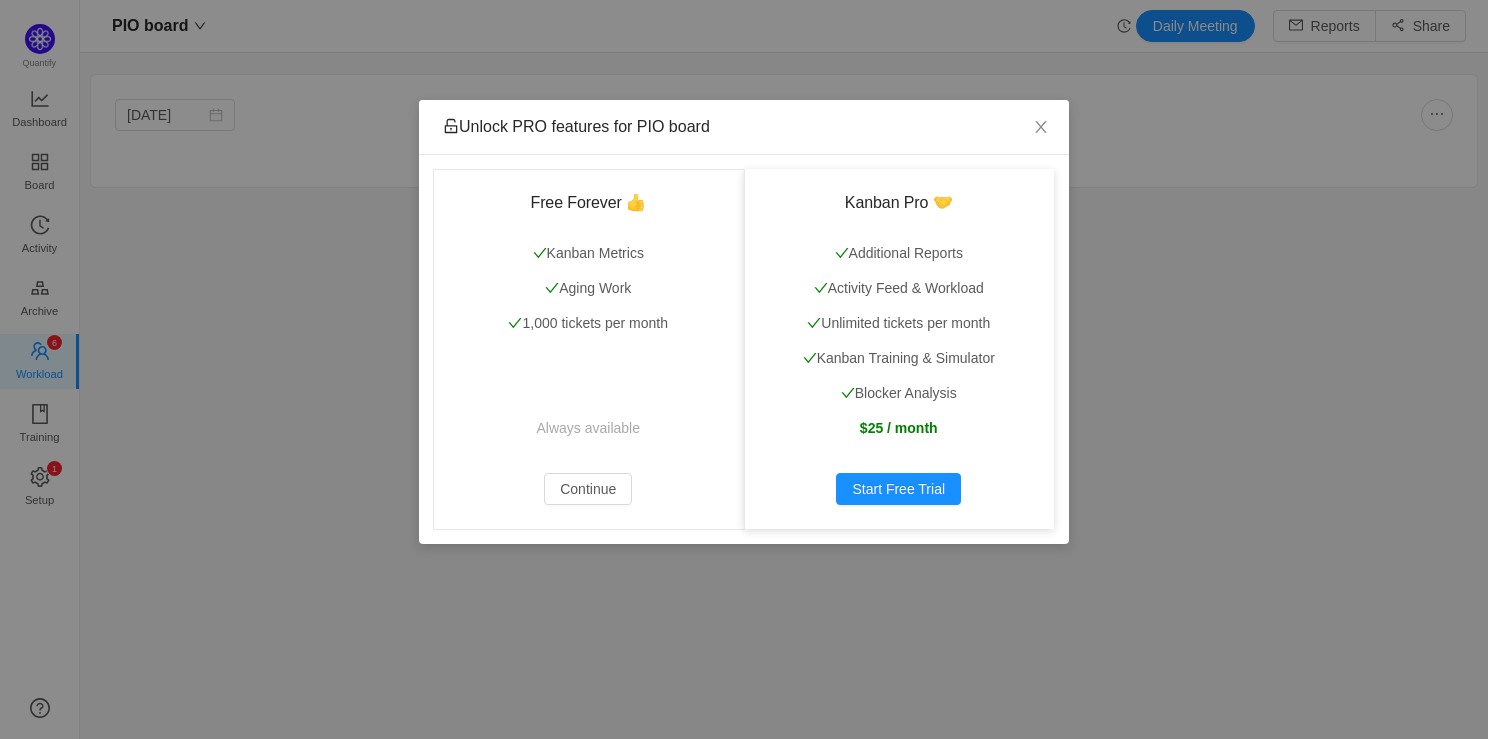 scroll, scrollTop: 0, scrollLeft: 0, axis: both 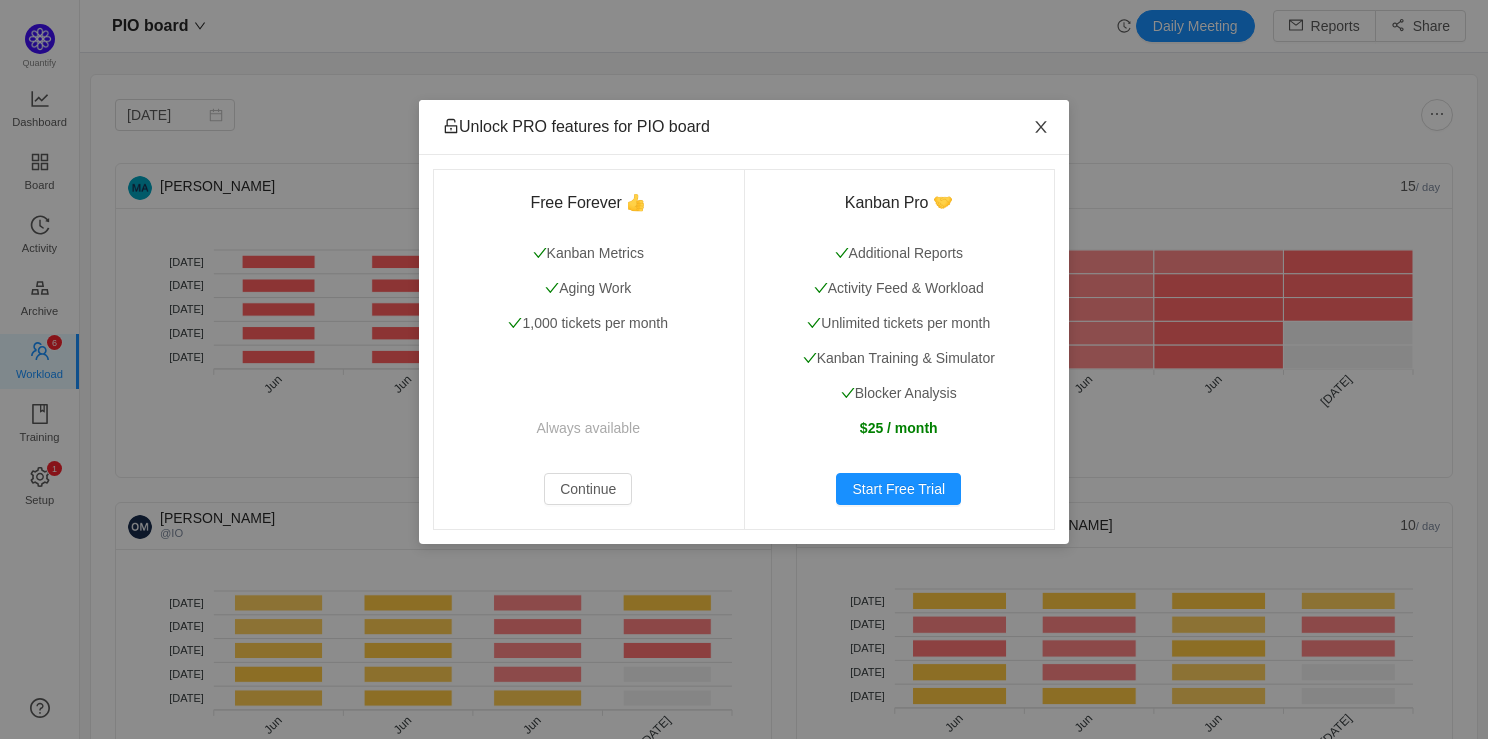 click 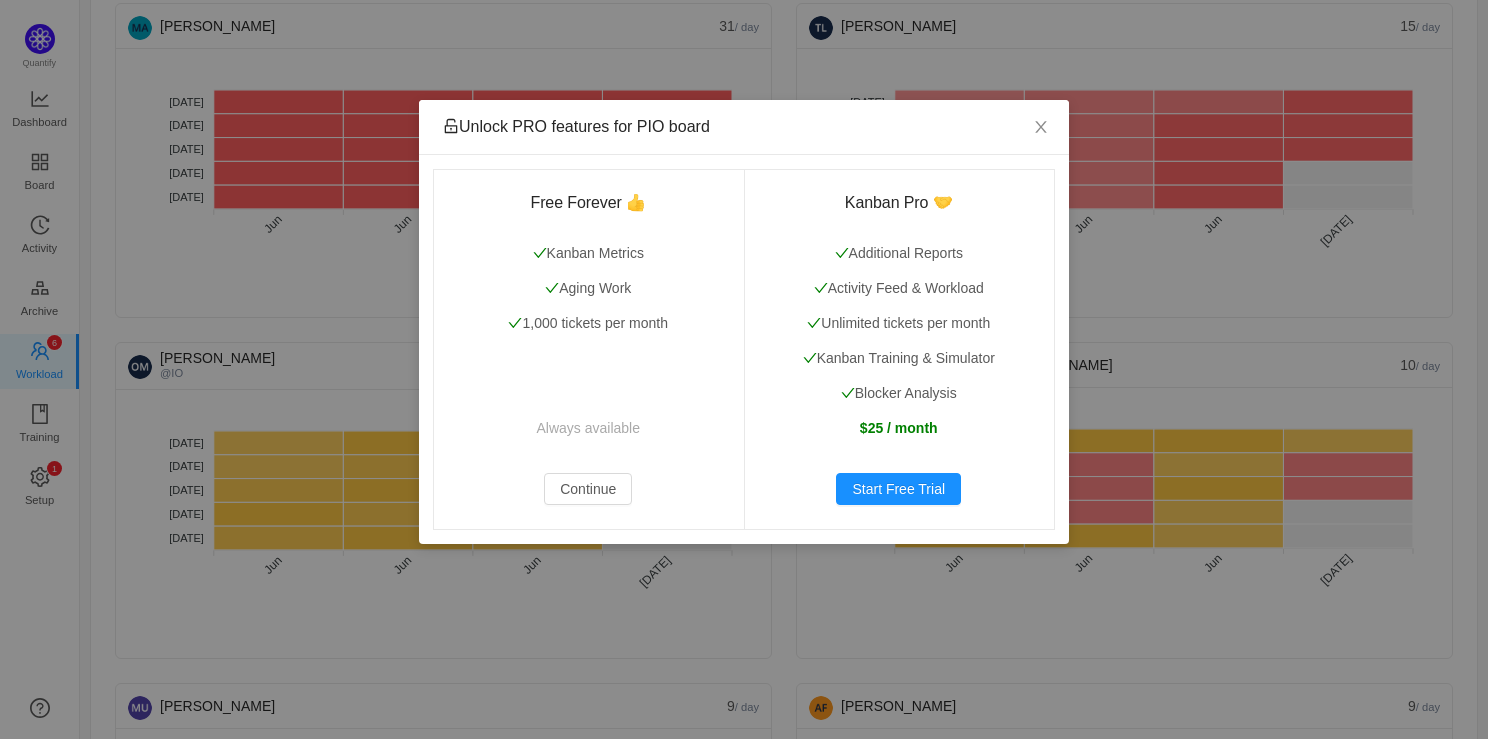 scroll, scrollTop: 159, scrollLeft: 0, axis: vertical 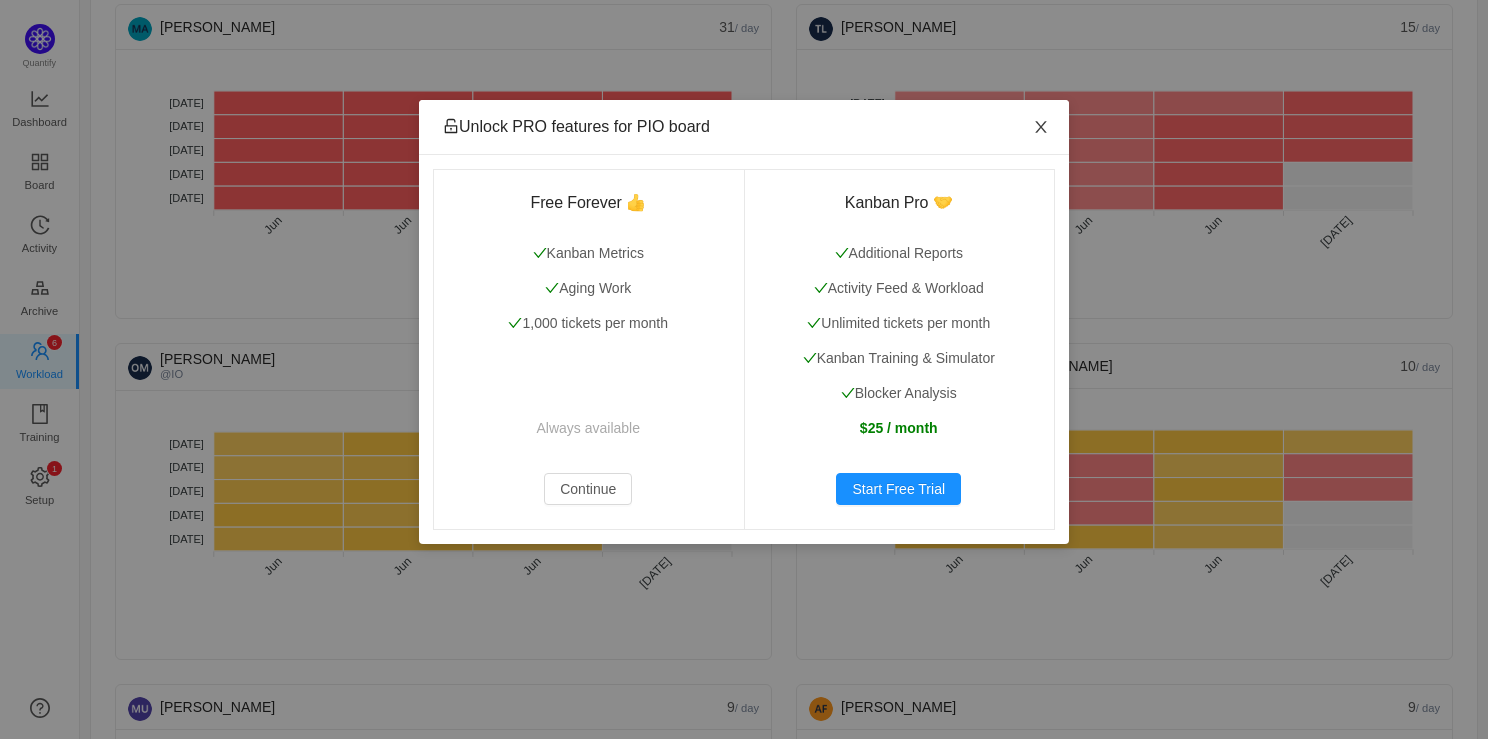 click 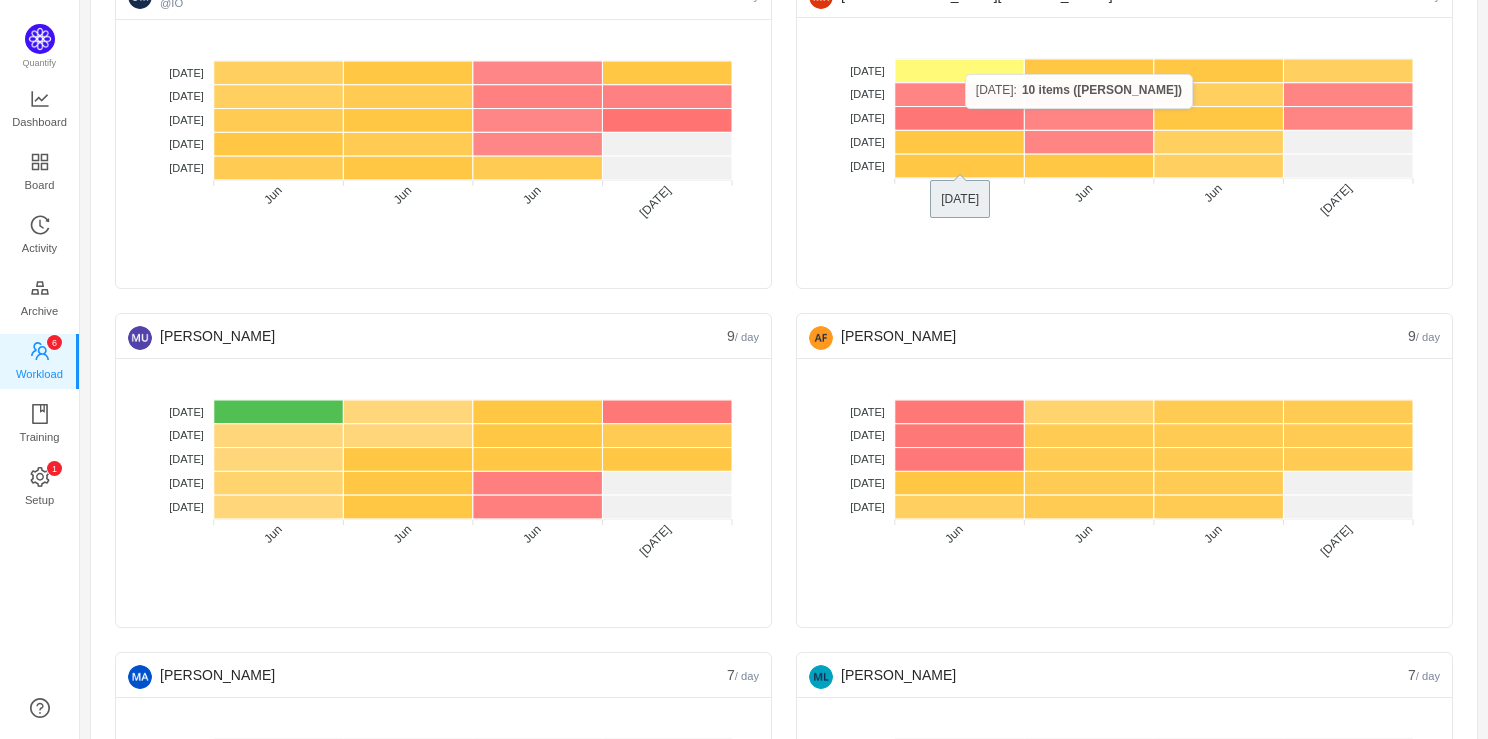 scroll, scrollTop: 539, scrollLeft: 0, axis: vertical 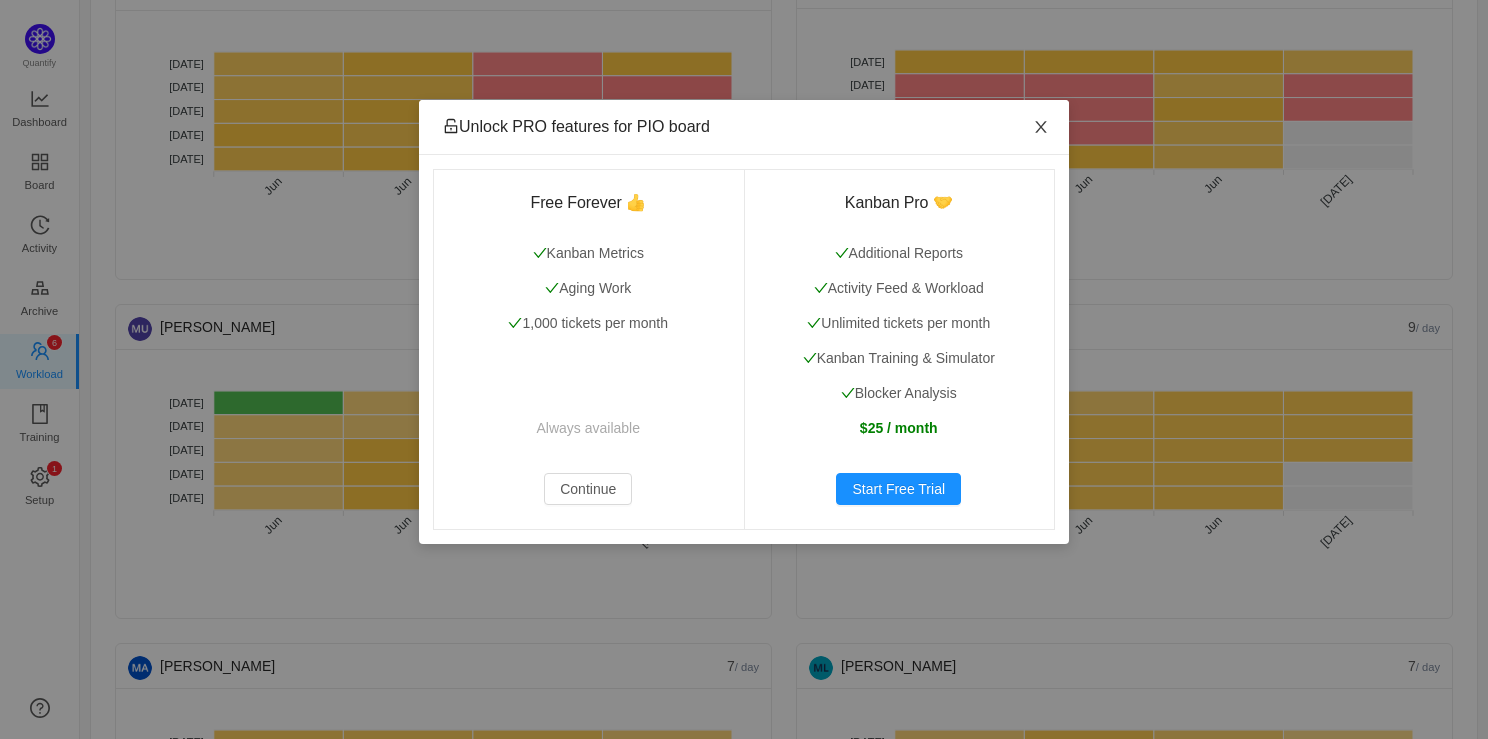 click 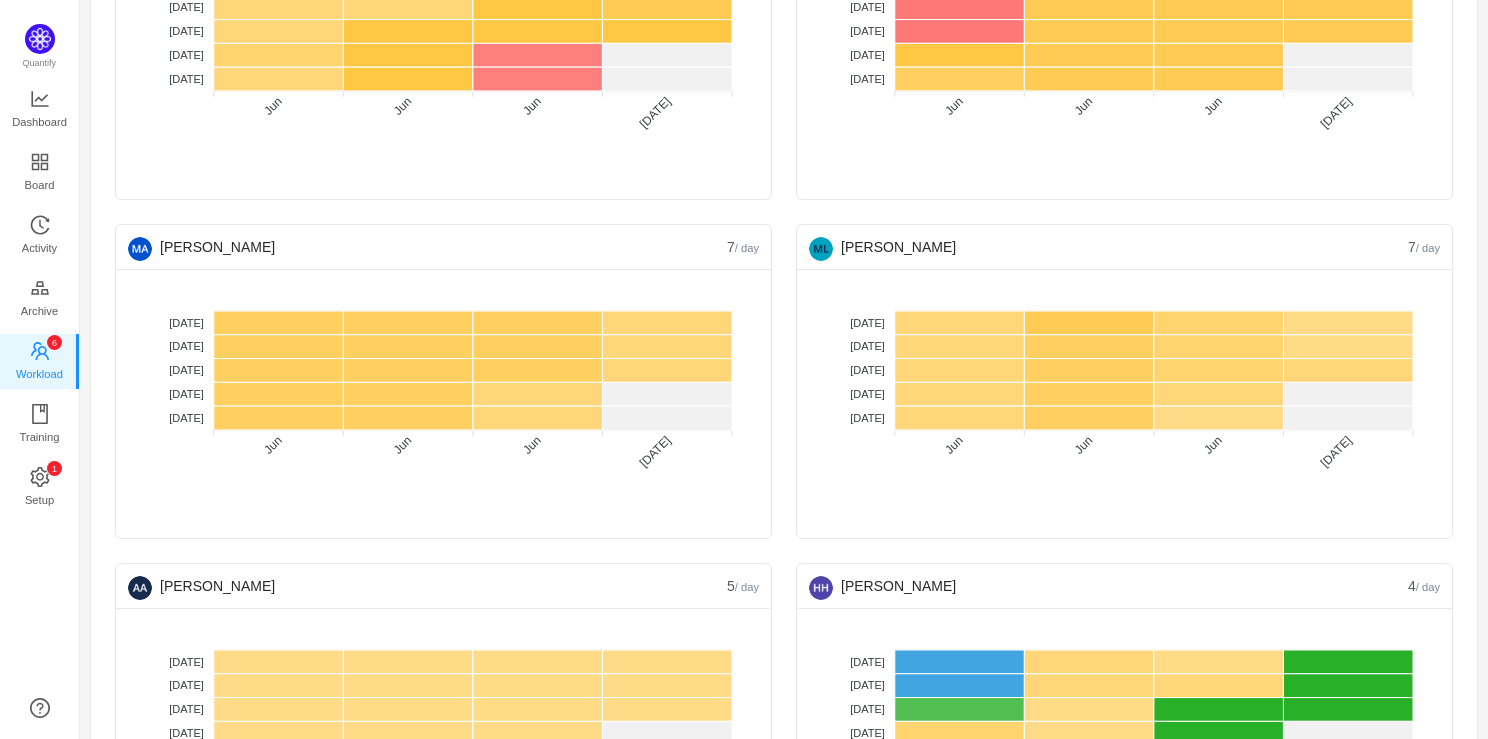 scroll, scrollTop: 959, scrollLeft: 0, axis: vertical 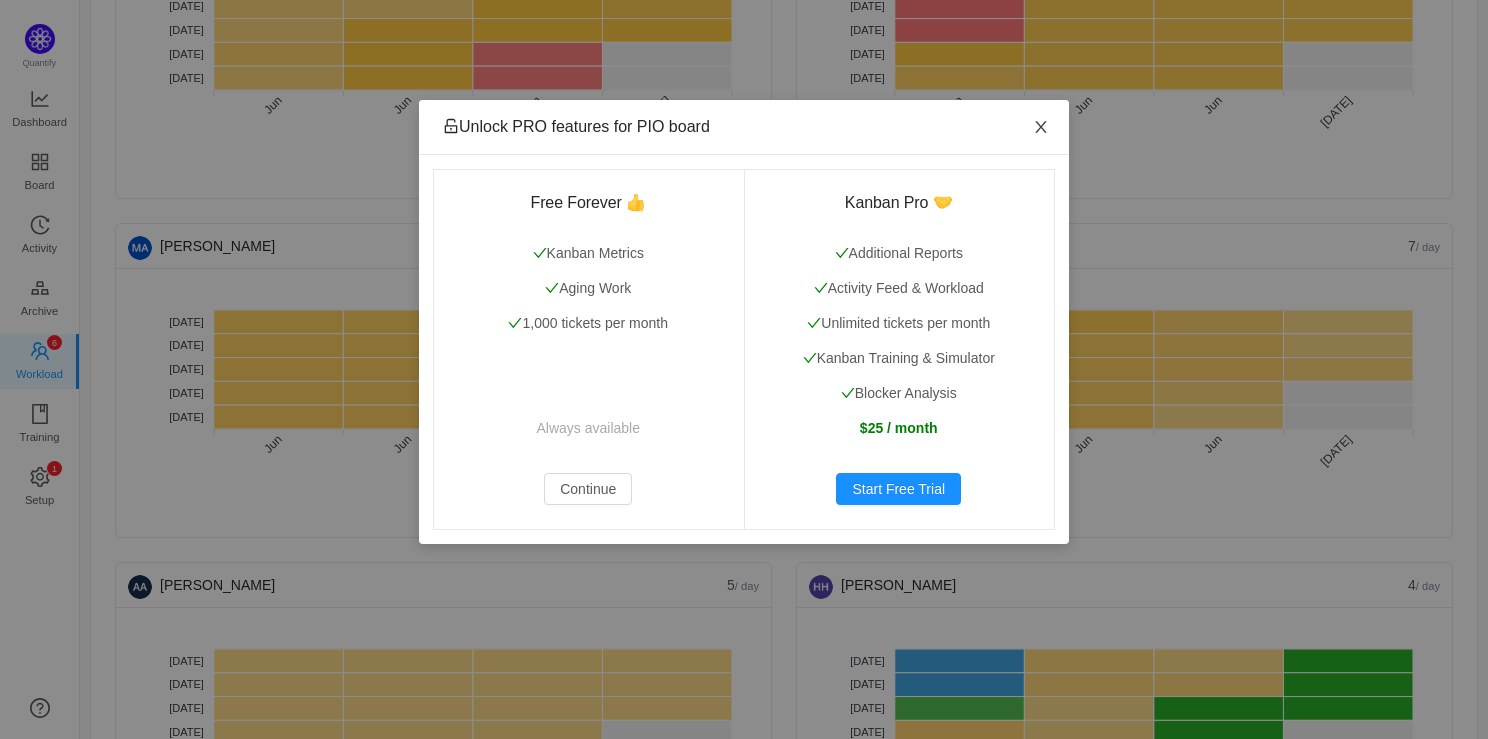 click 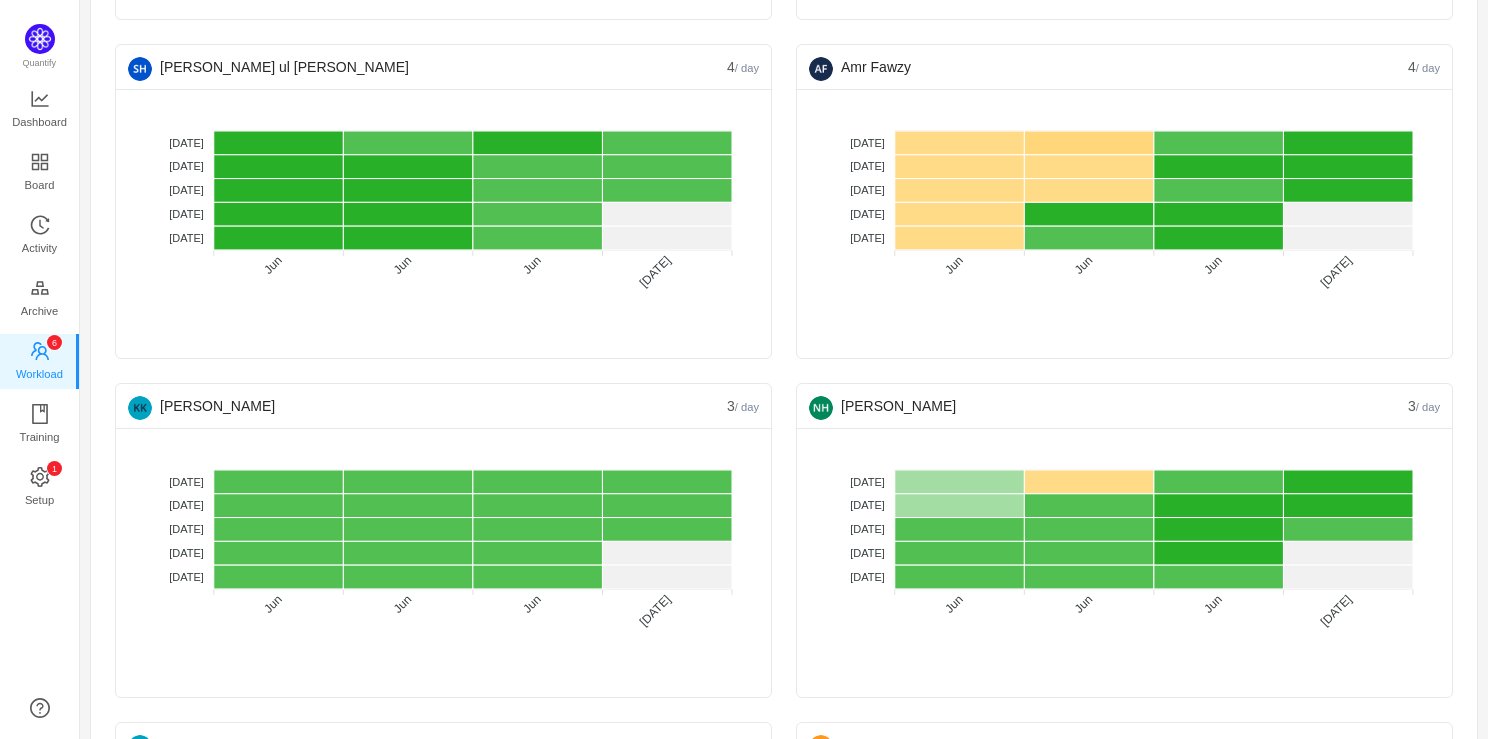 scroll, scrollTop: 1818, scrollLeft: 0, axis: vertical 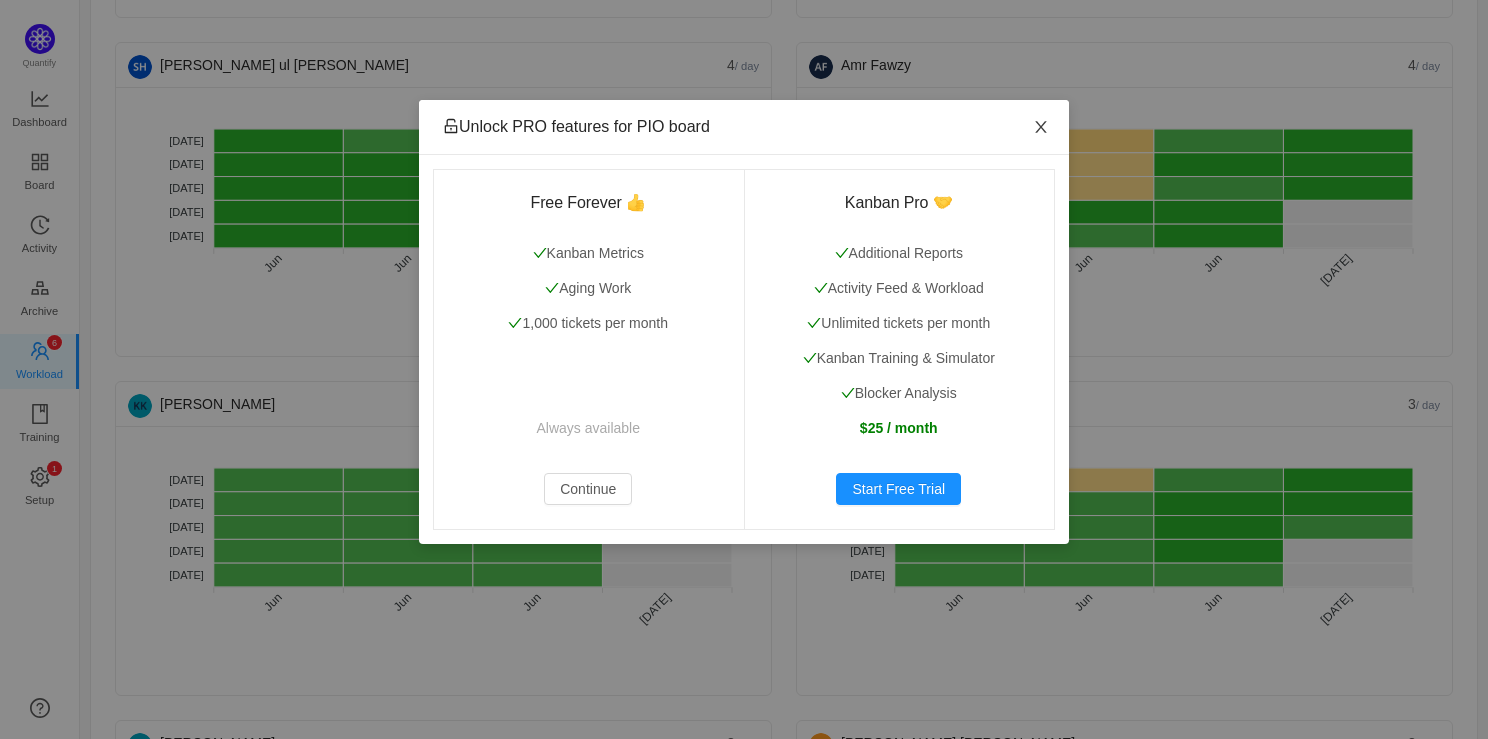 click 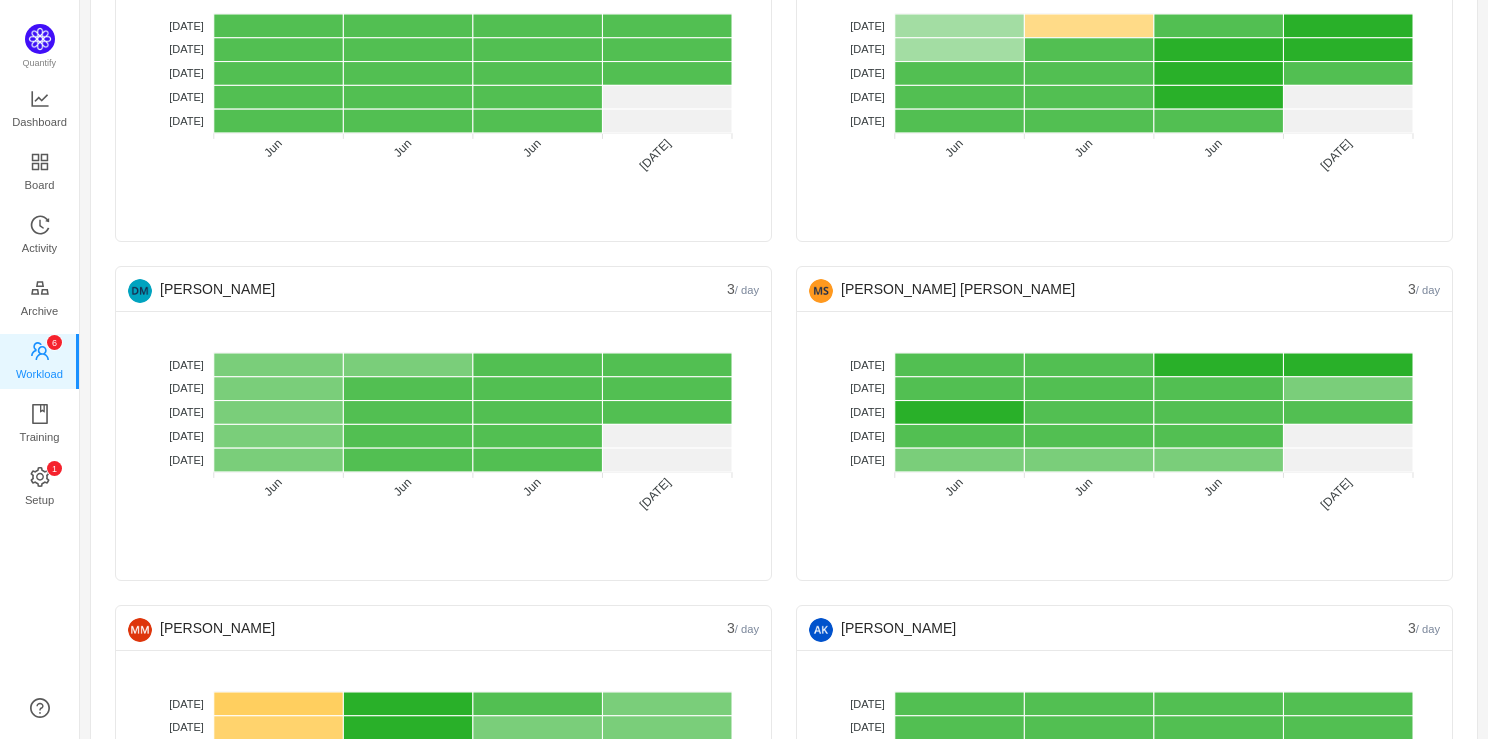 scroll, scrollTop: 2271, scrollLeft: 0, axis: vertical 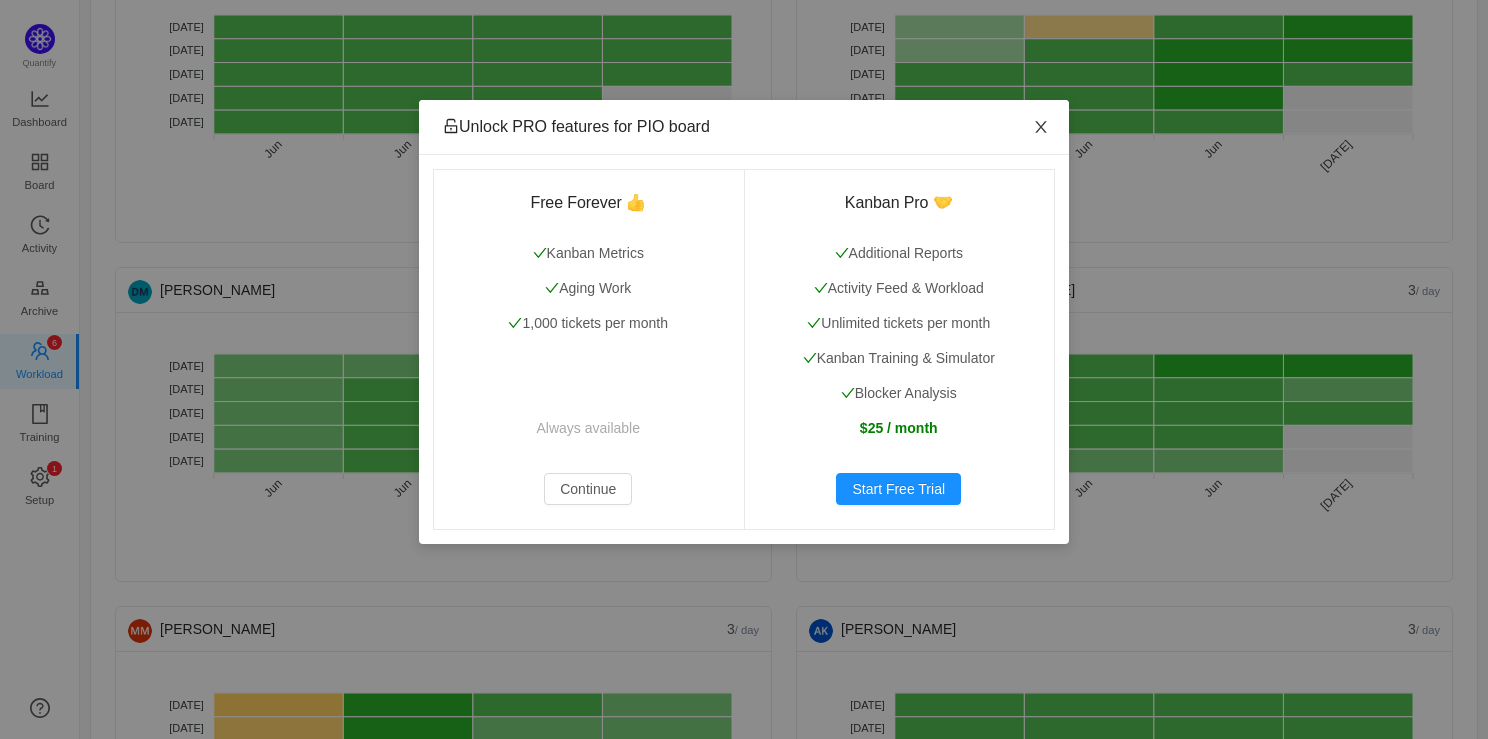 click 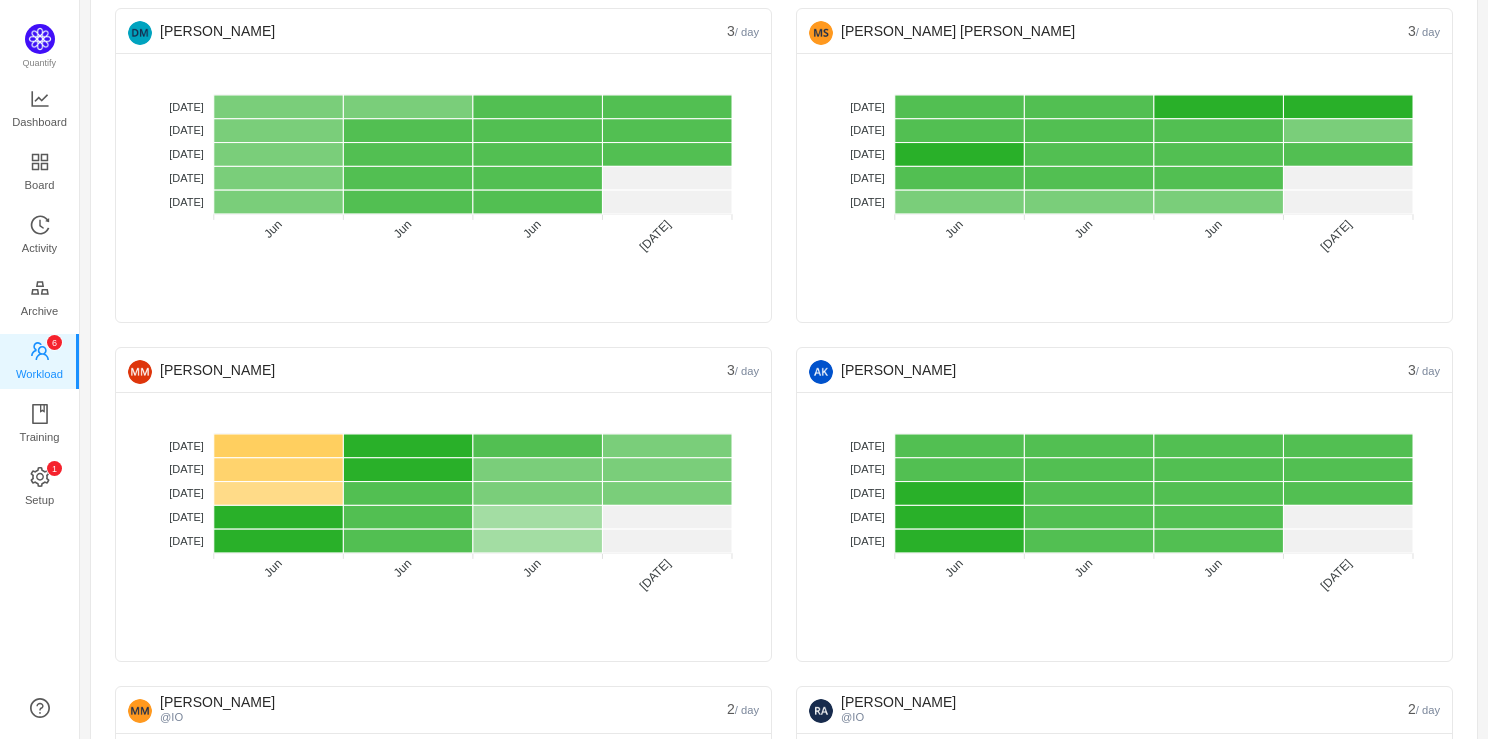 scroll, scrollTop: 2544, scrollLeft: 0, axis: vertical 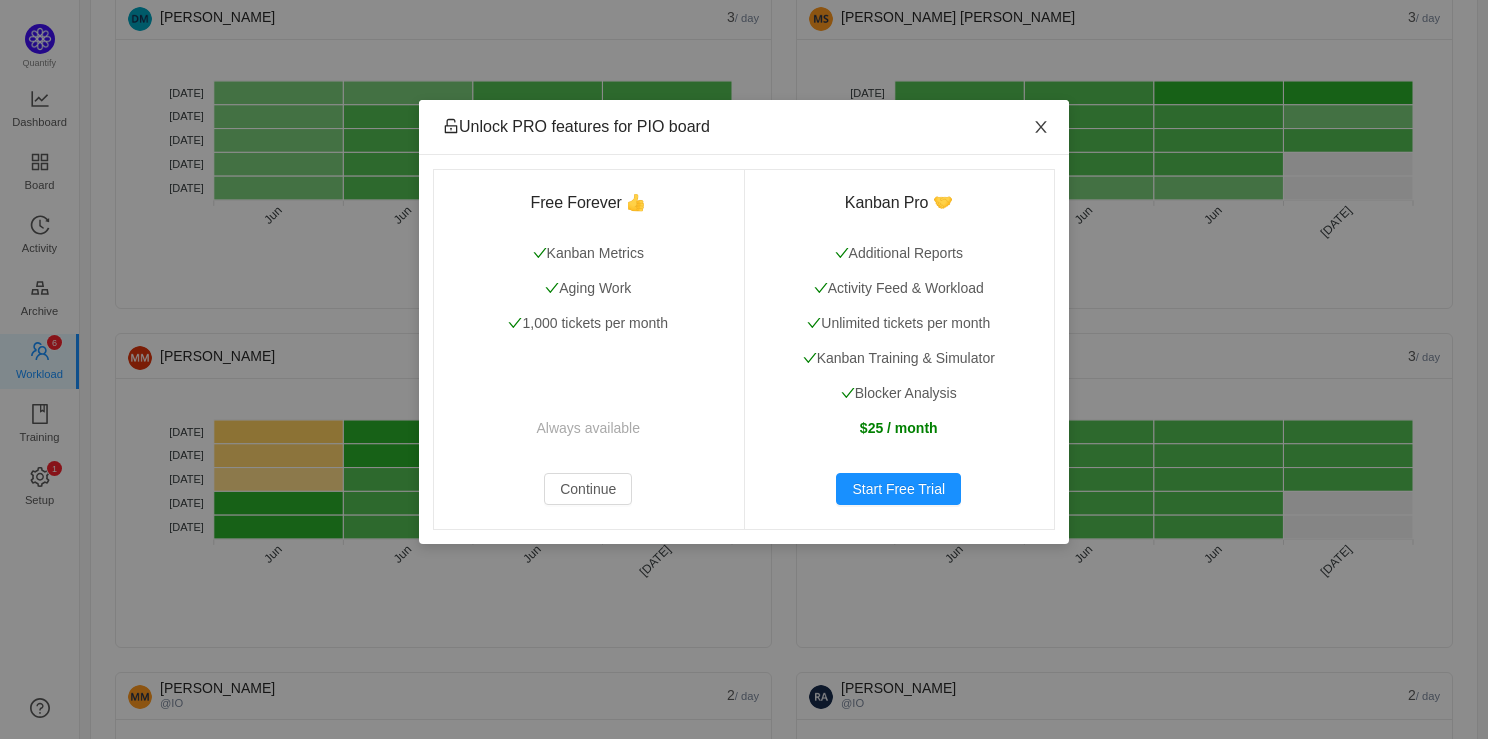 click 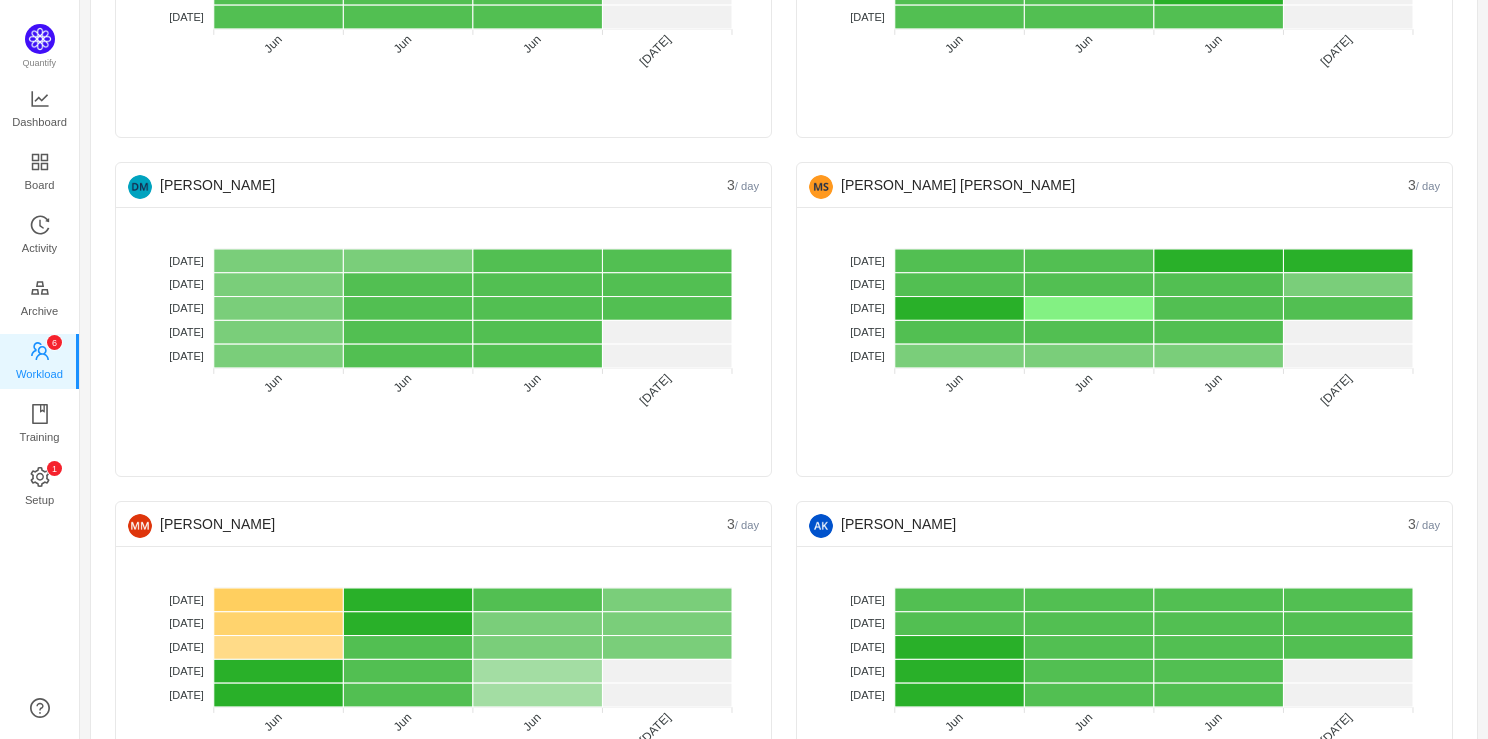 scroll, scrollTop: 2364, scrollLeft: 0, axis: vertical 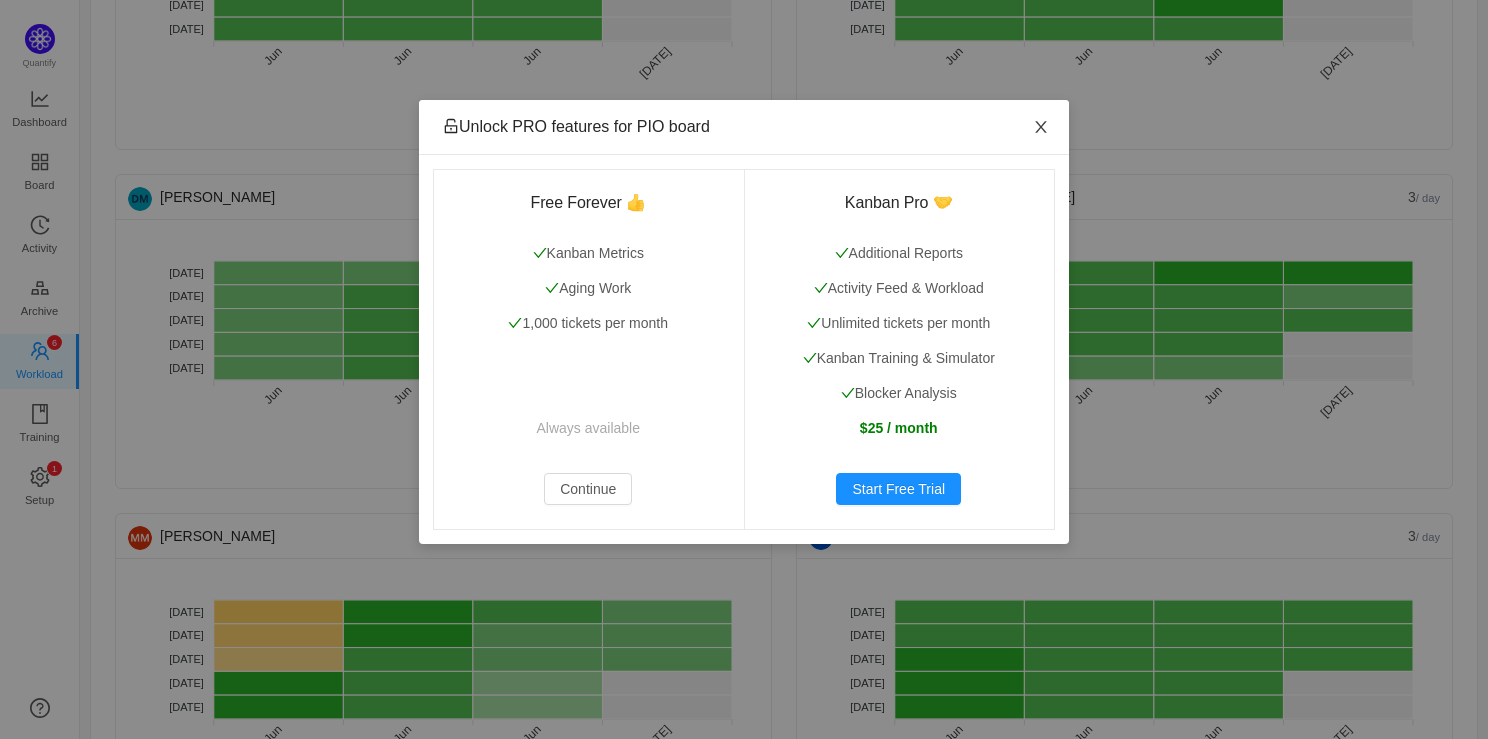 click at bounding box center (1041, 128) 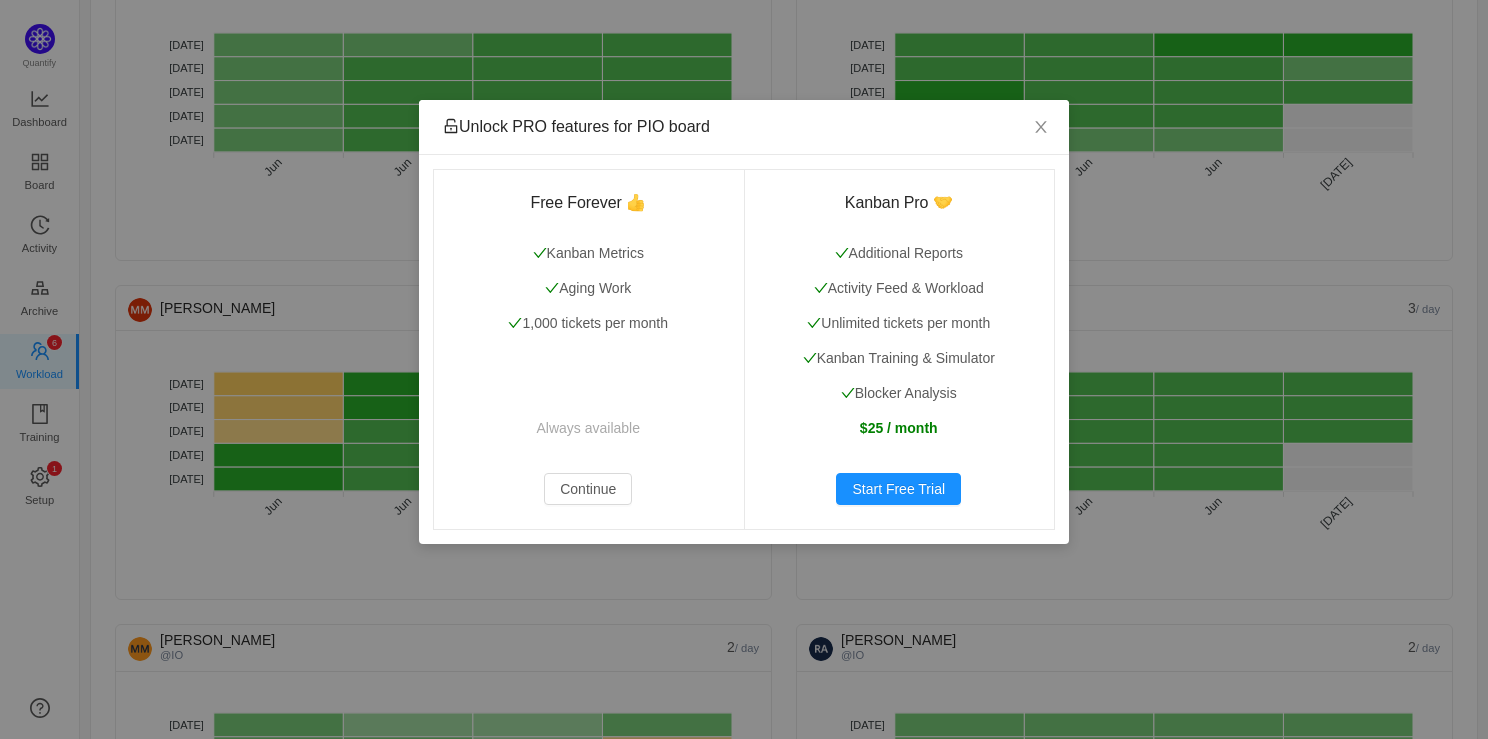 scroll, scrollTop: 2594, scrollLeft: 0, axis: vertical 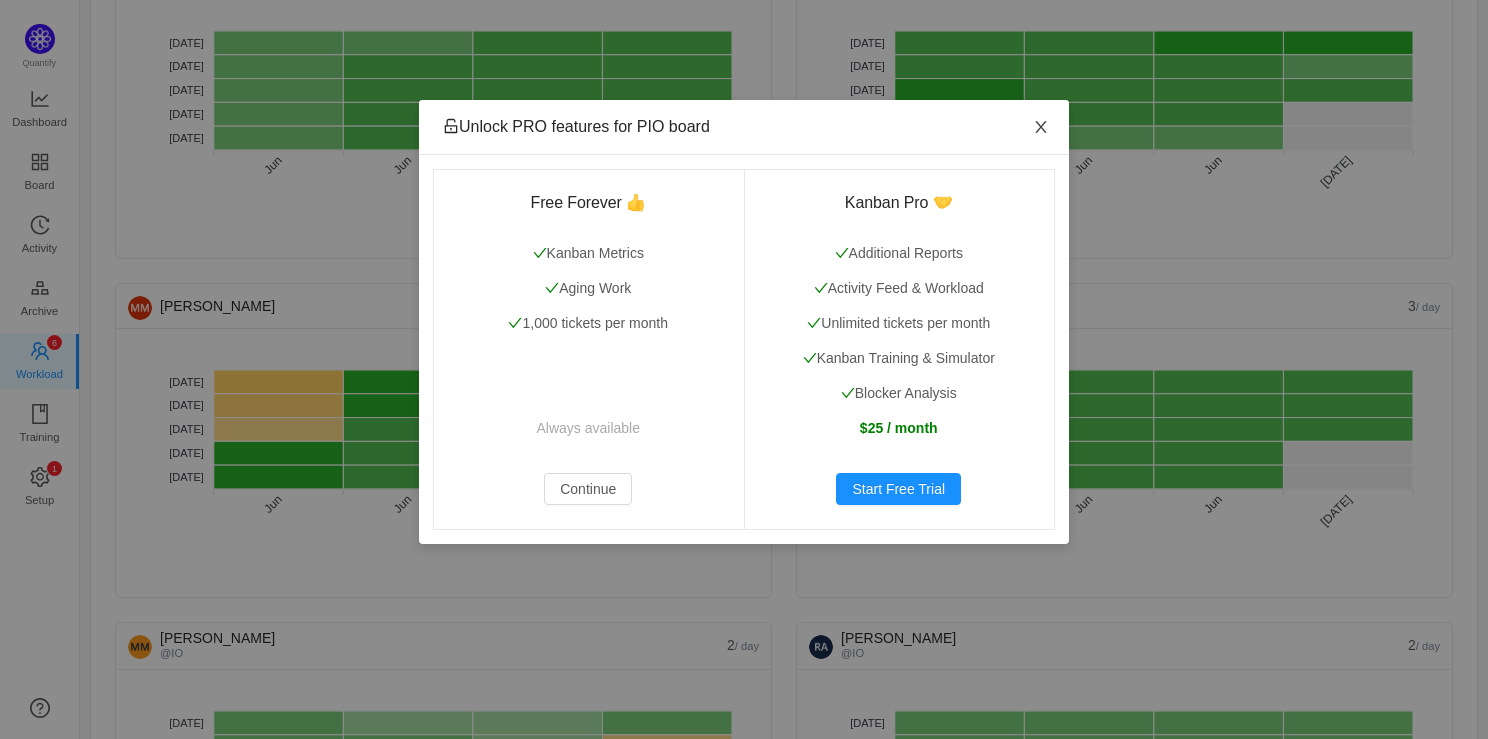 click at bounding box center [1041, 128] 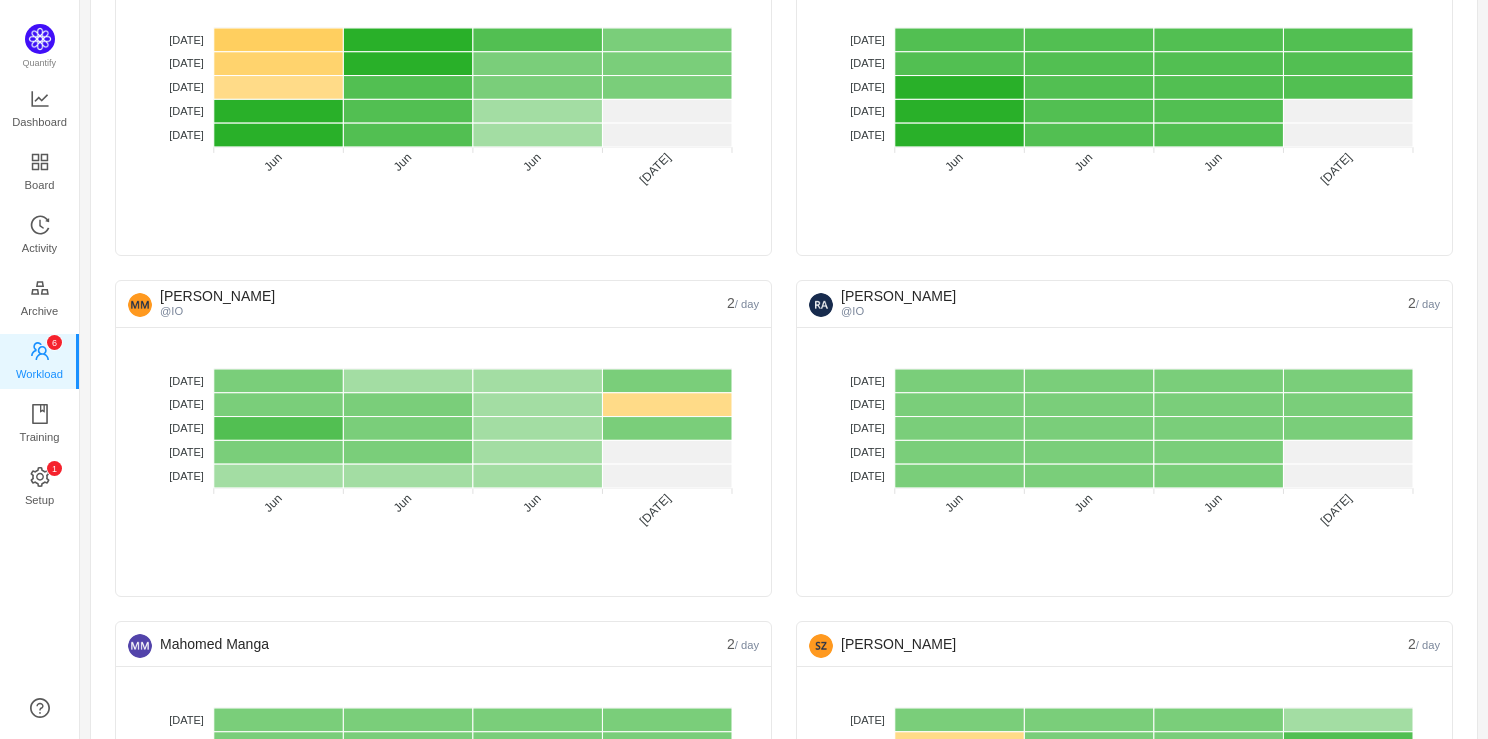 scroll, scrollTop: 2968, scrollLeft: 0, axis: vertical 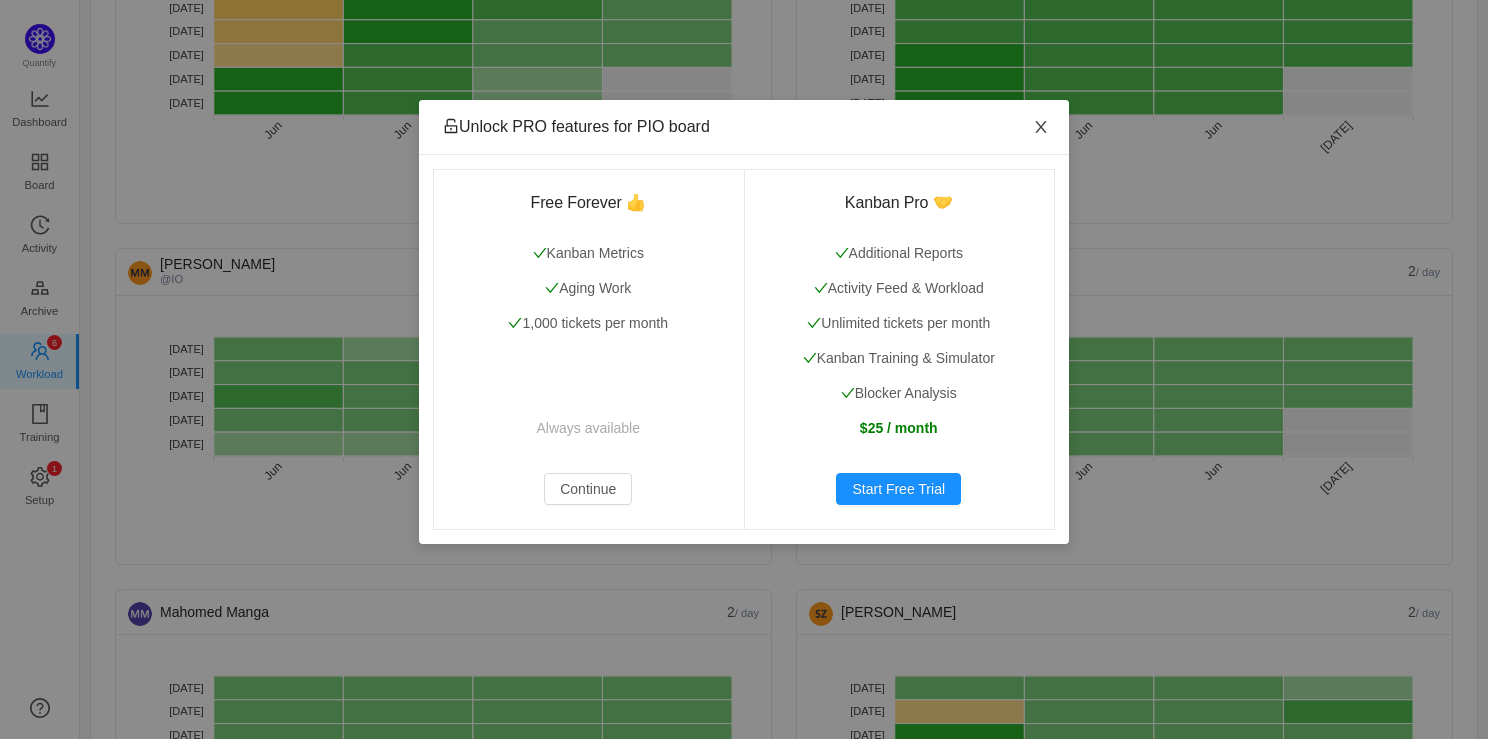 click at bounding box center (1041, 128) 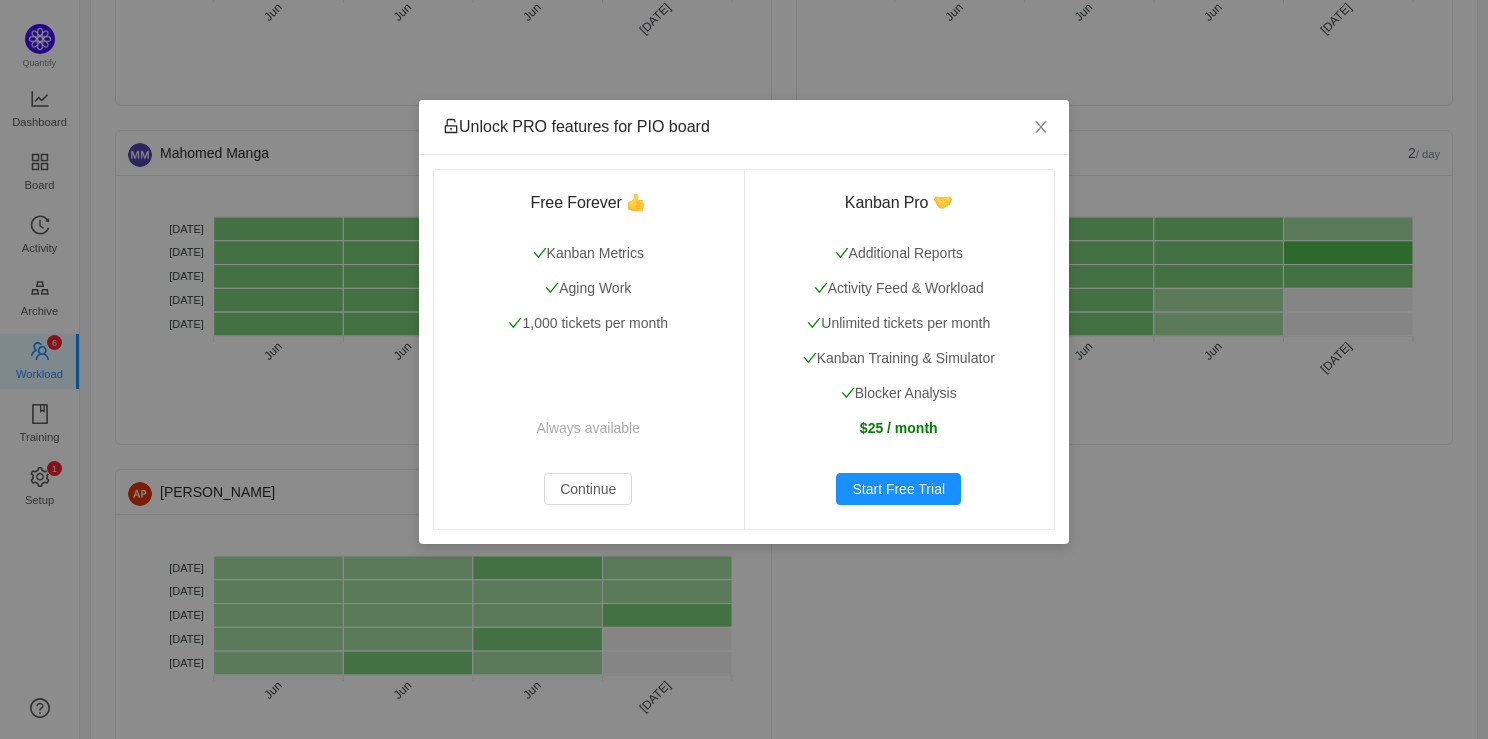scroll, scrollTop: 3468, scrollLeft: 0, axis: vertical 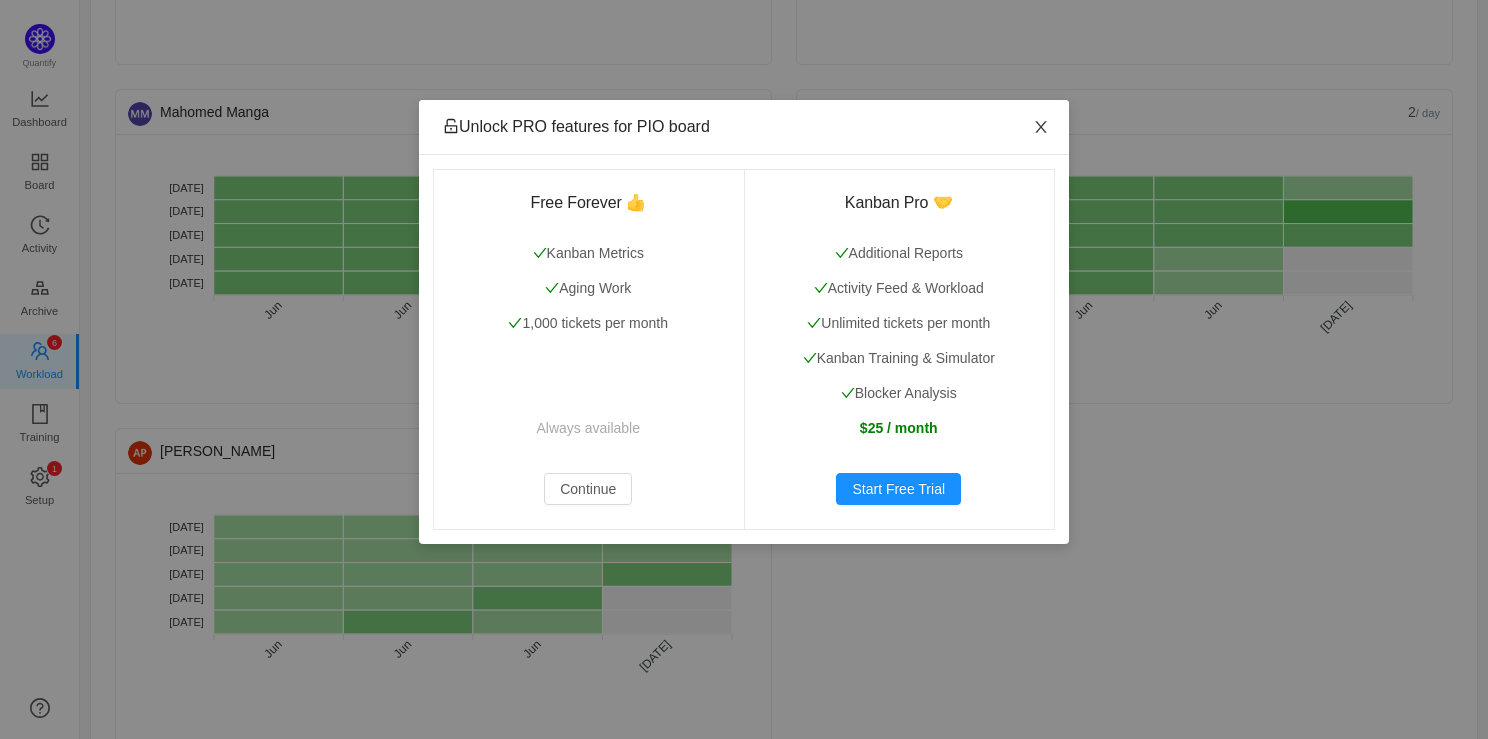 click at bounding box center [1041, 128] 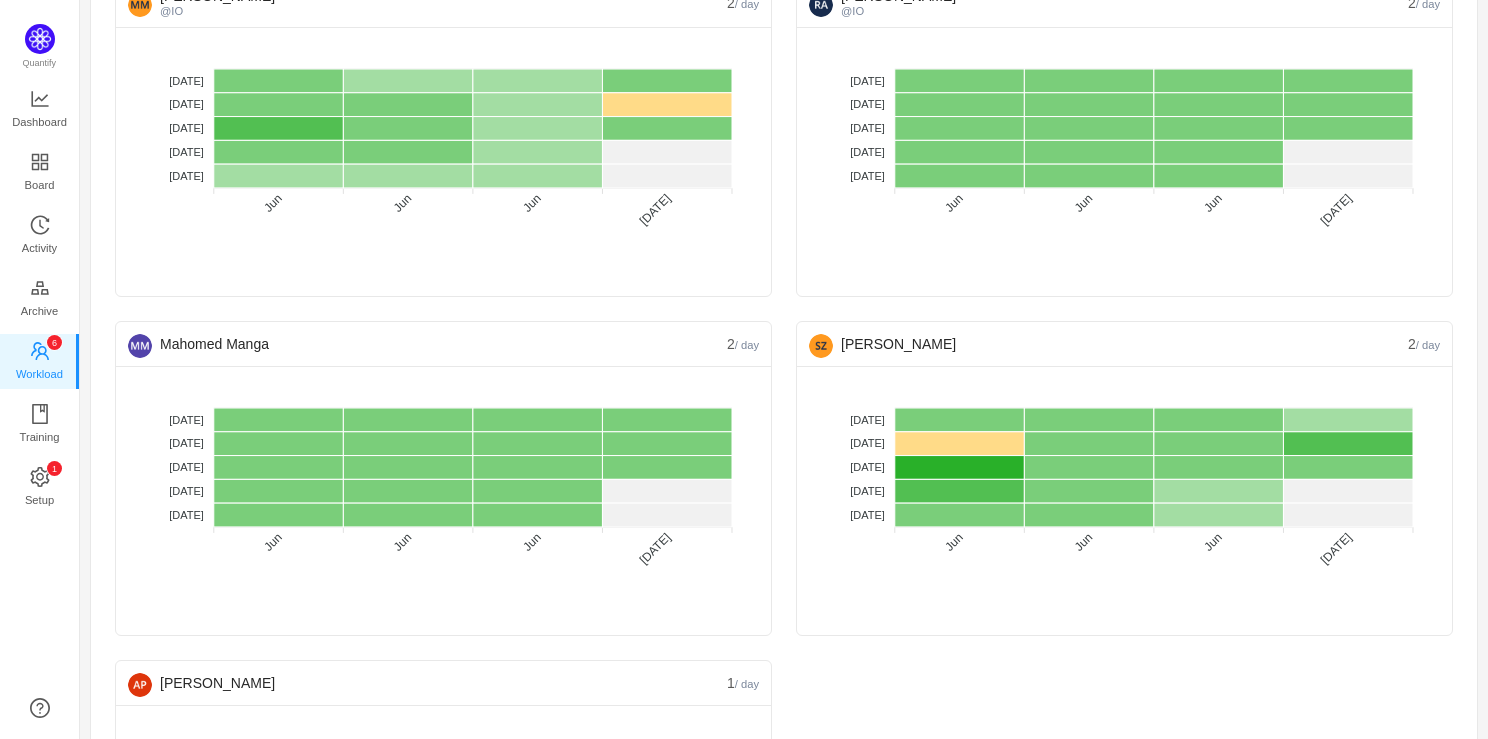 scroll, scrollTop: 3227, scrollLeft: 0, axis: vertical 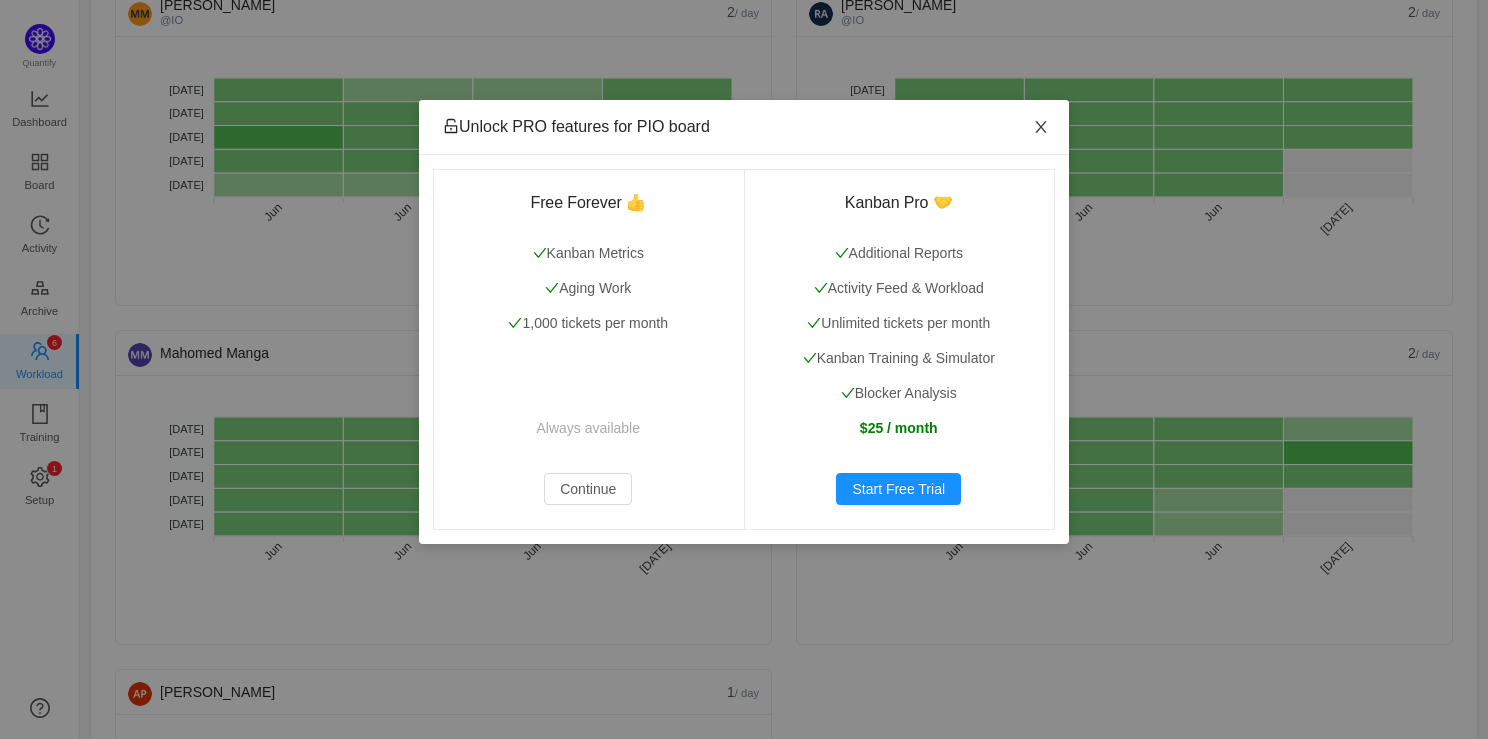 click 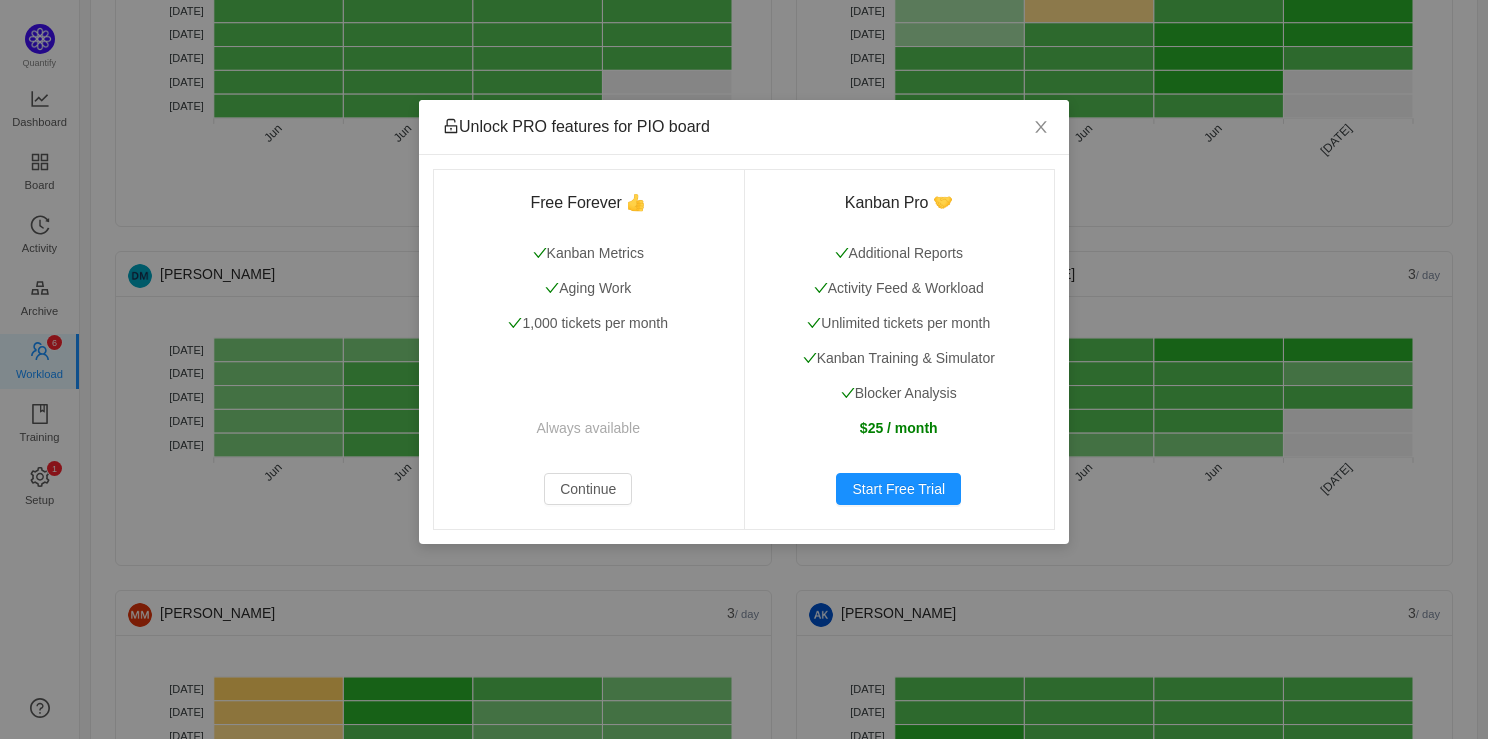 scroll, scrollTop: 2284, scrollLeft: 0, axis: vertical 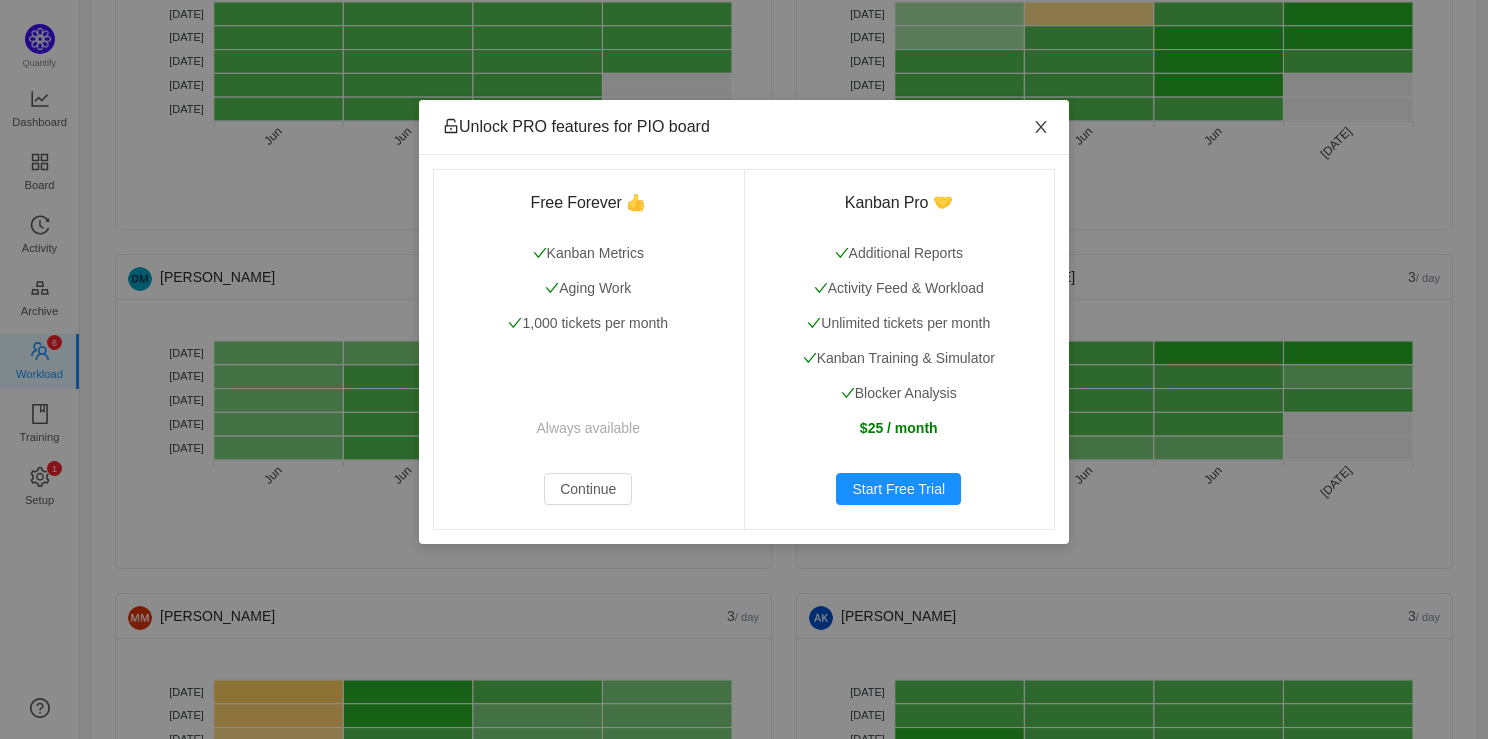click at bounding box center (1041, 128) 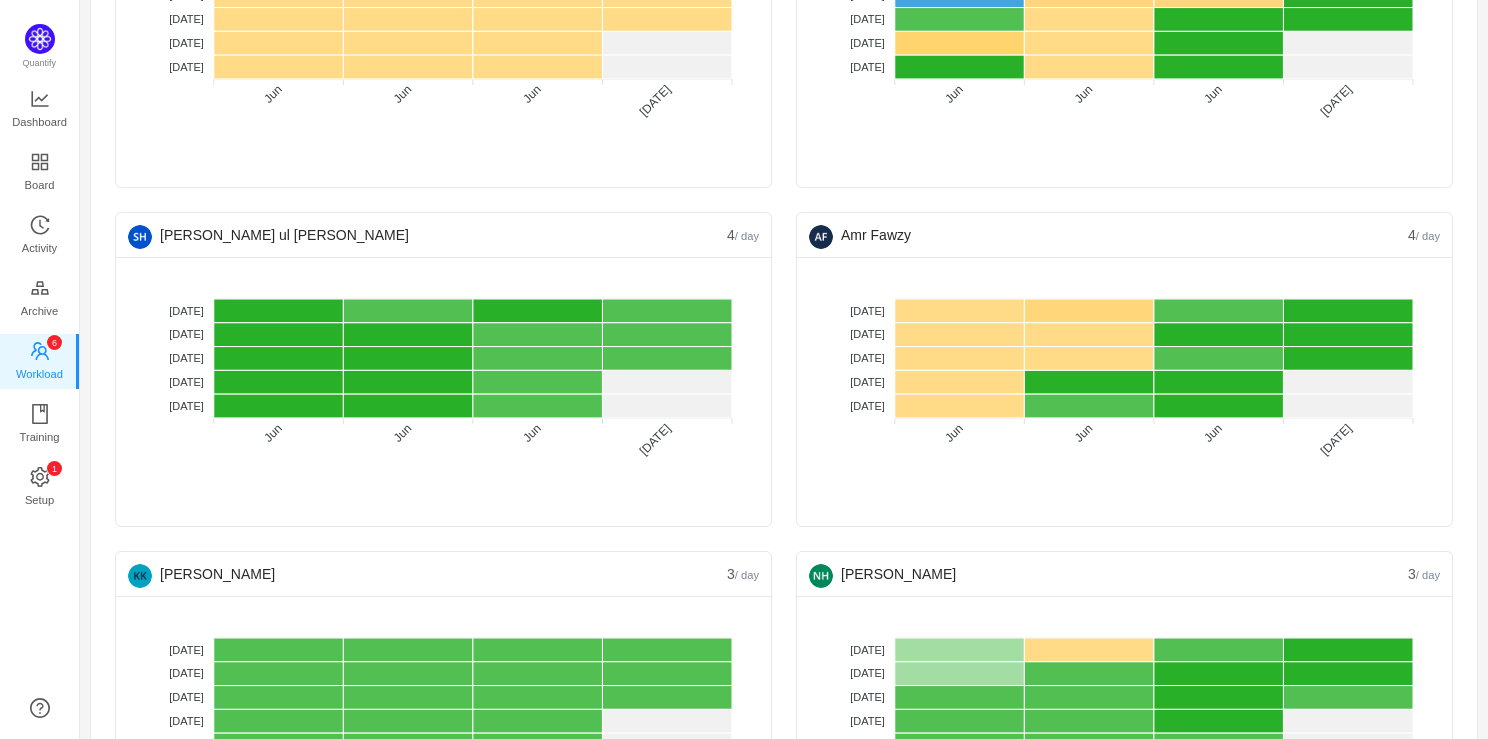 scroll, scrollTop: 1644, scrollLeft: 0, axis: vertical 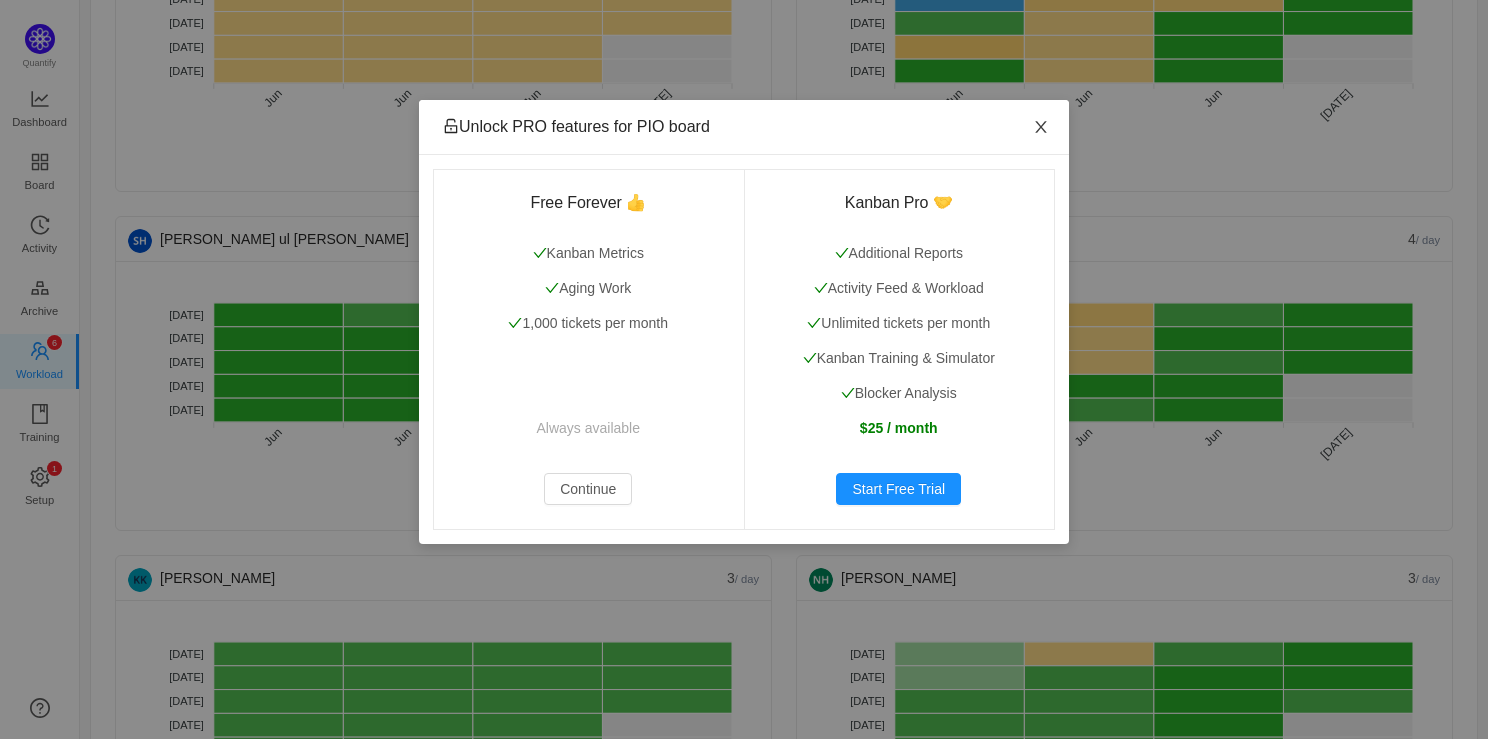 click 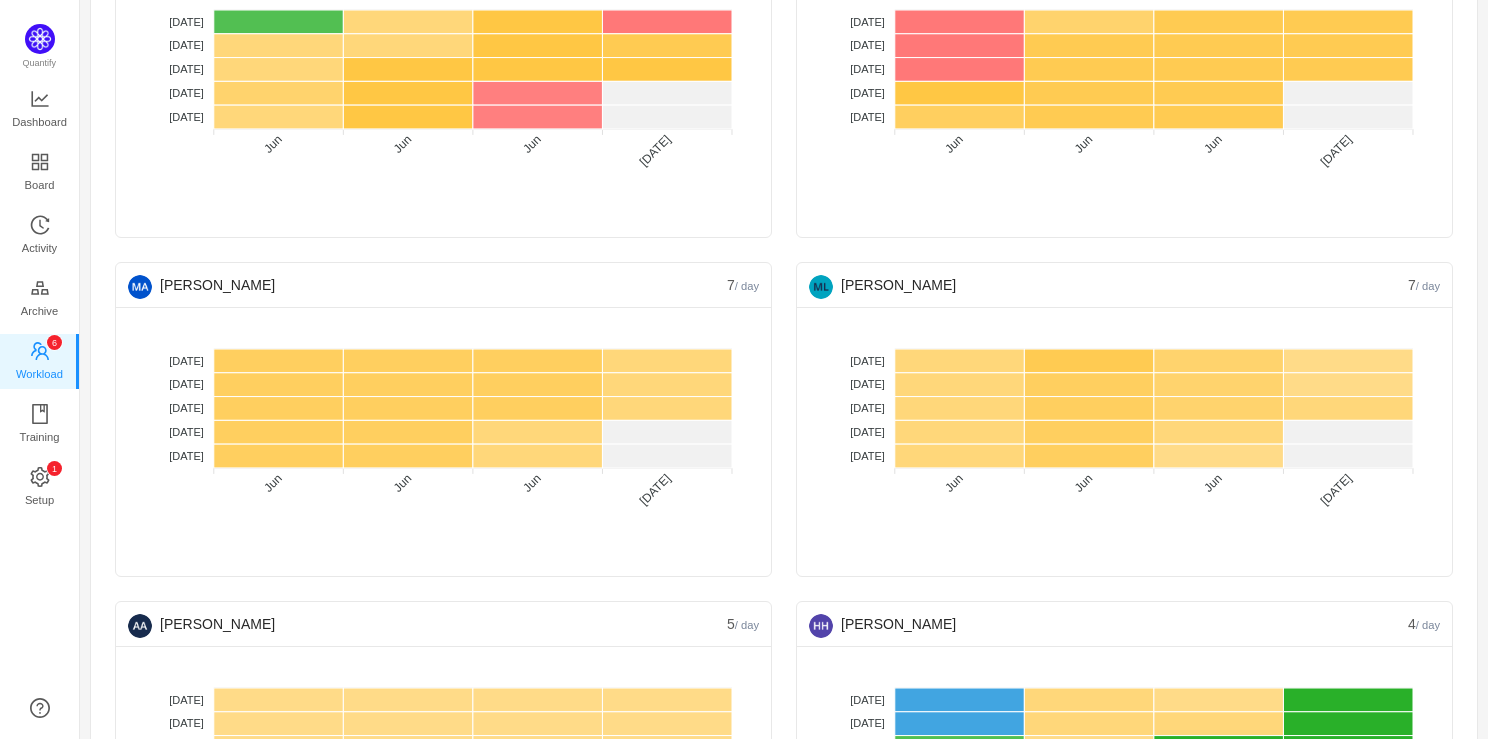 scroll, scrollTop: 918, scrollLeft: 0, axis: vertical 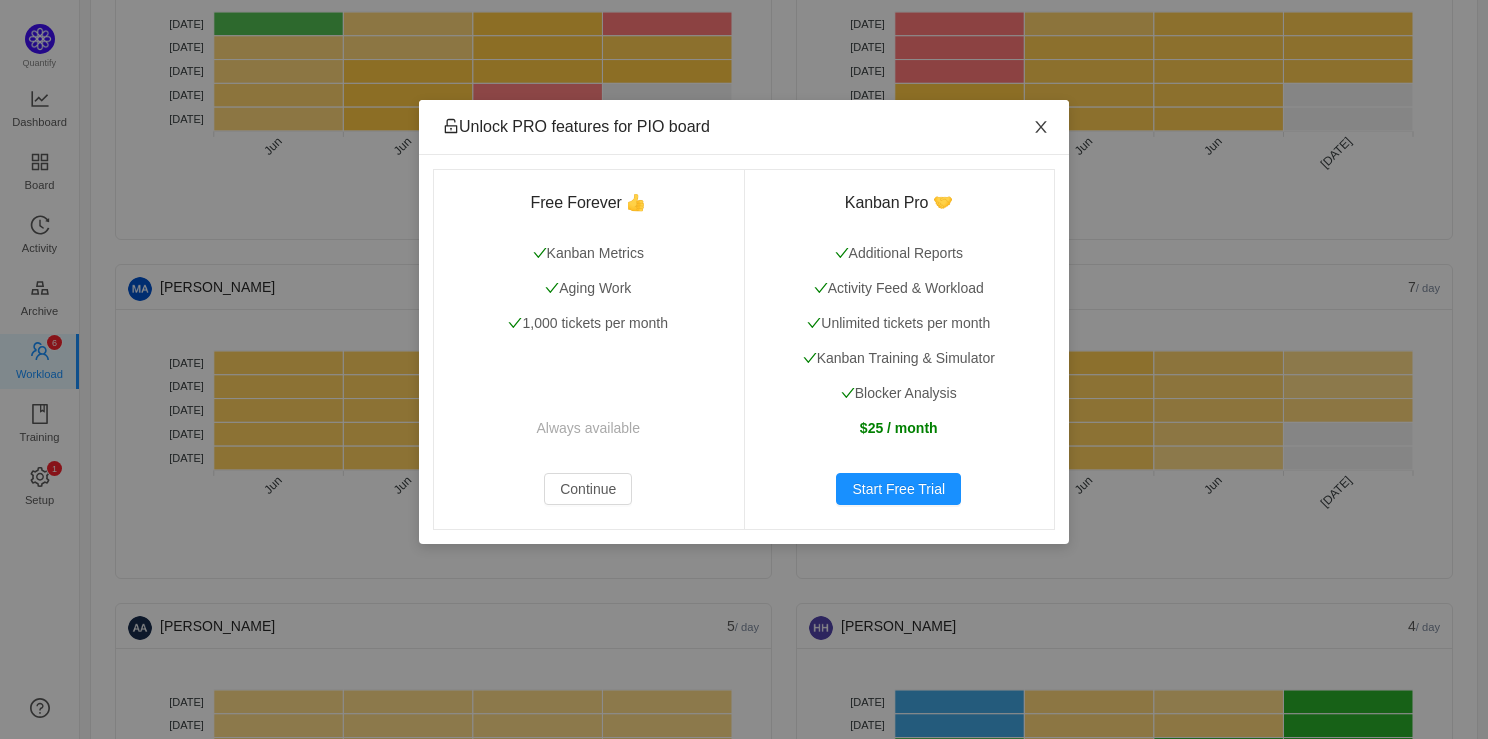 click 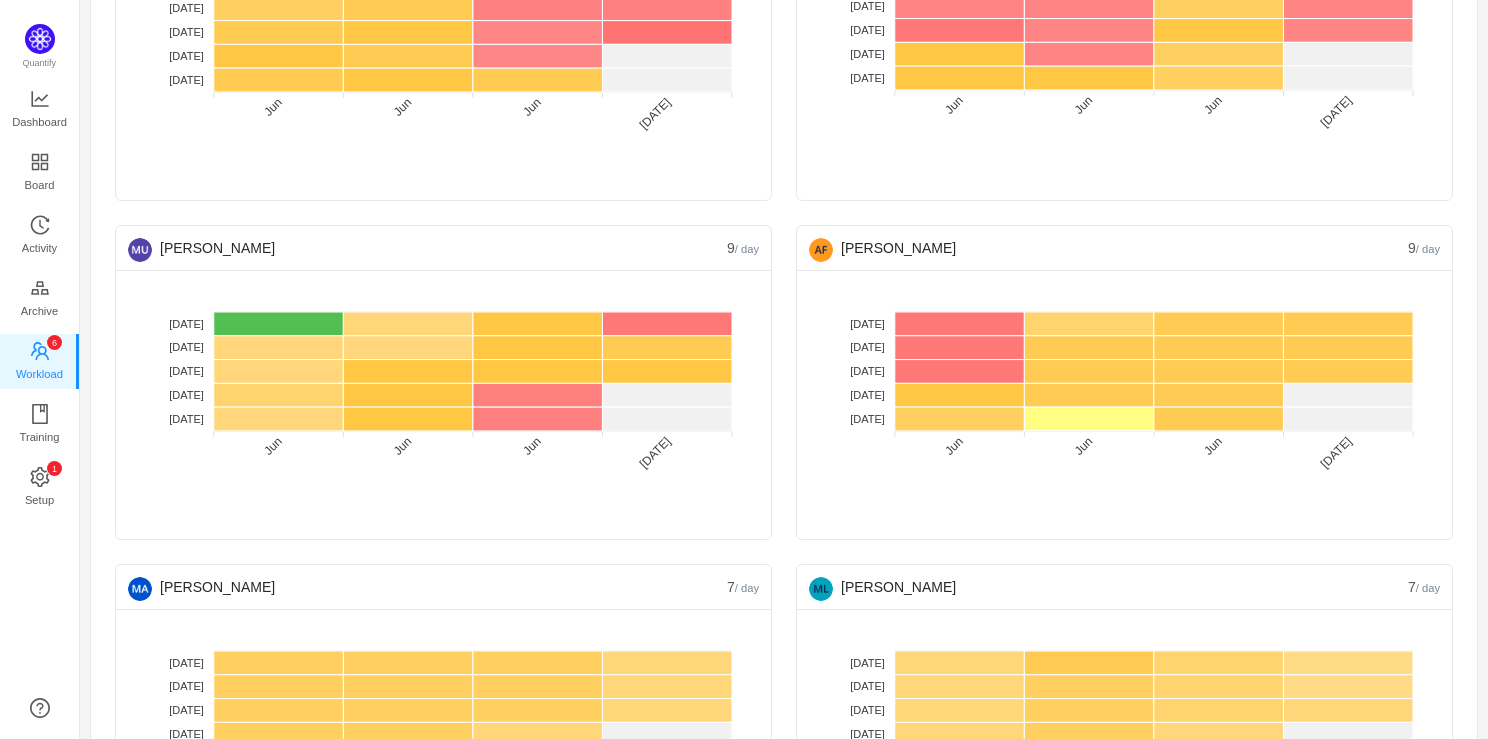 scroll, scrollTop: 612, scrollLeft: 0, axis: vertical 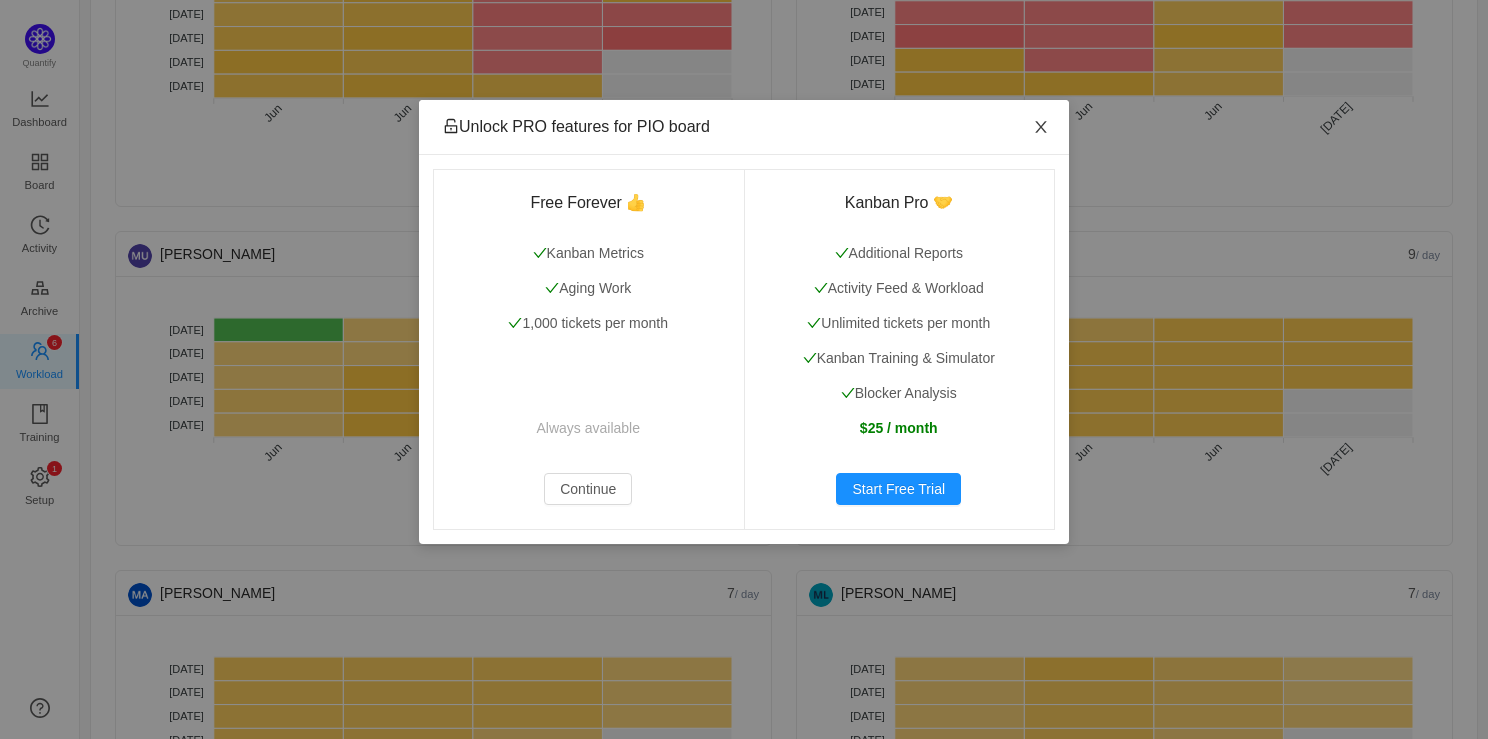 click 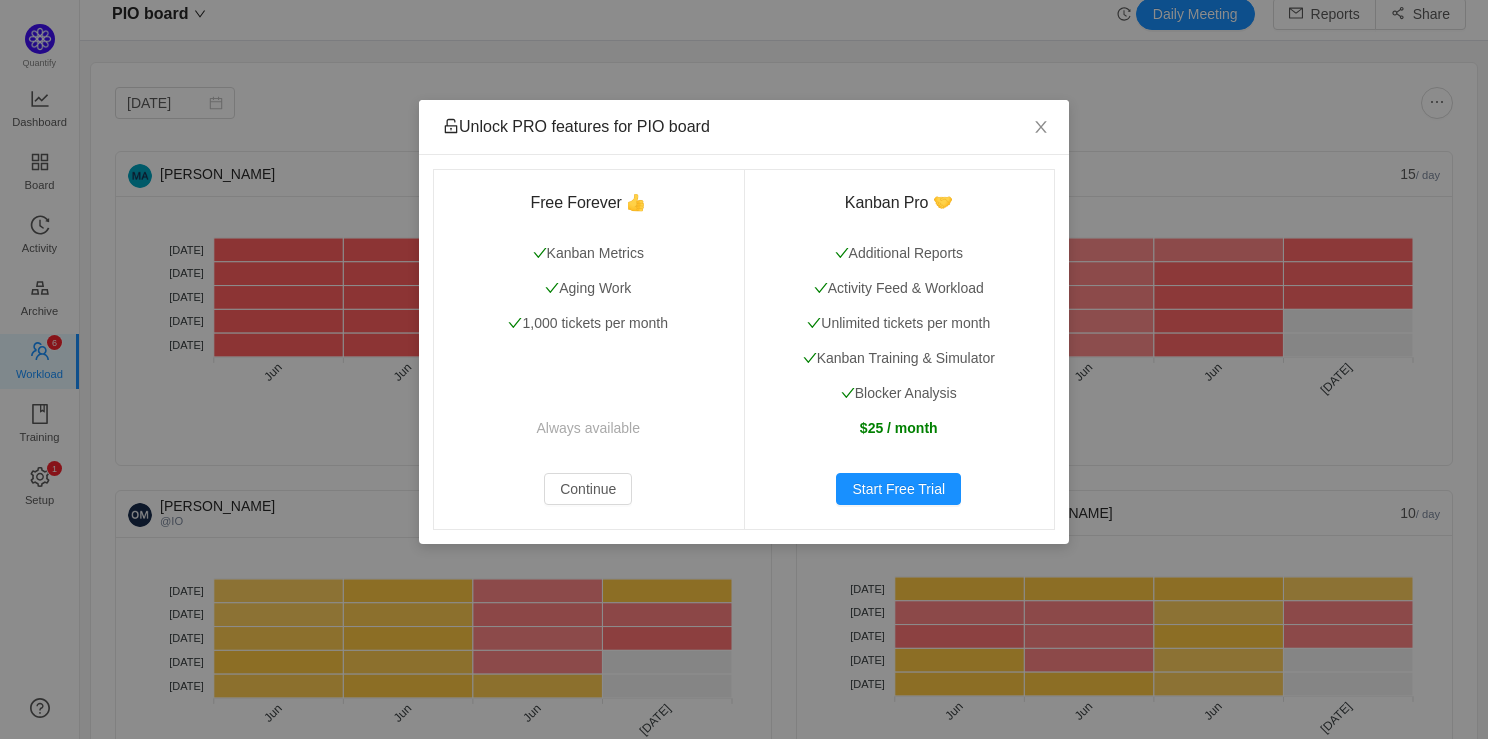 scroll, scrollTop: 6, scrollLeft: 0, axis: vertical 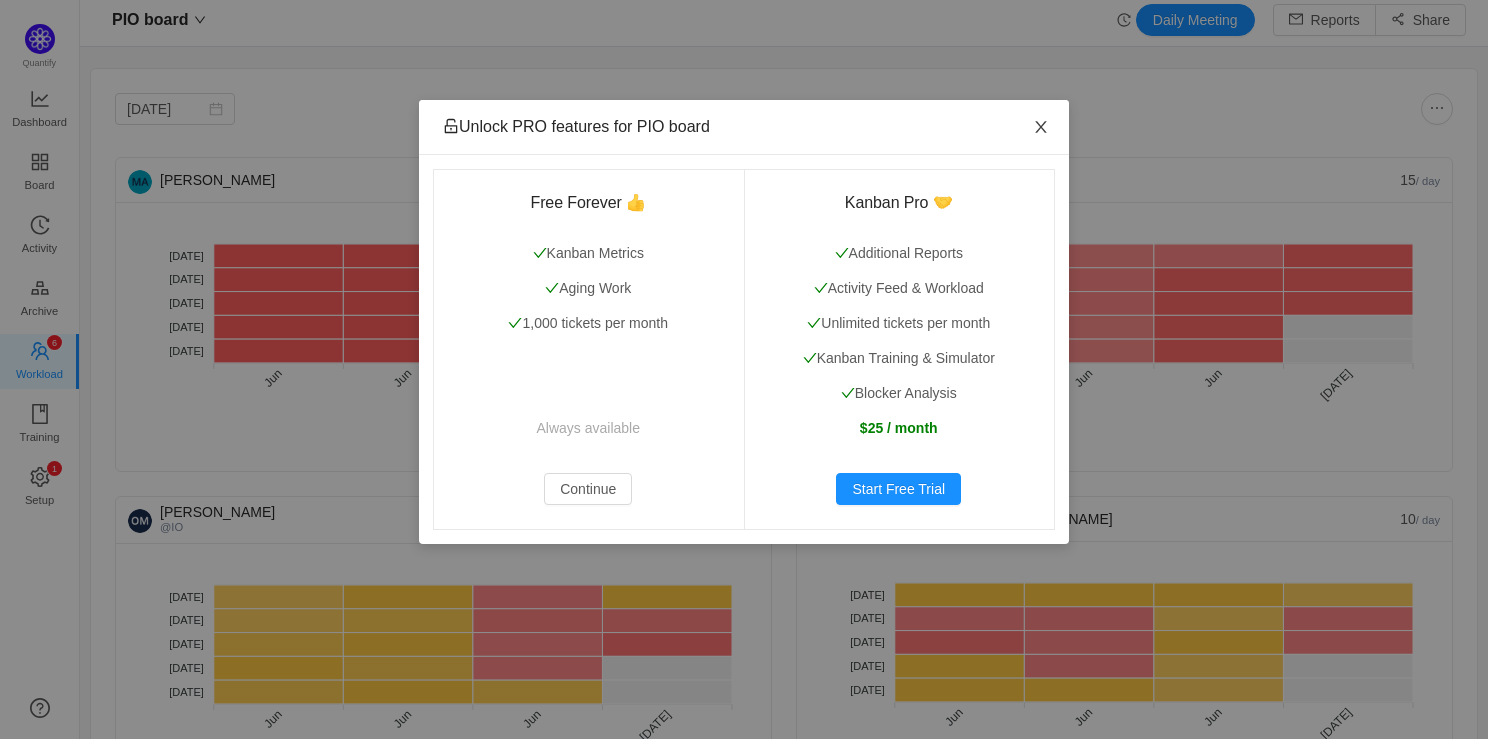 click at bounding box center [1041, 128] 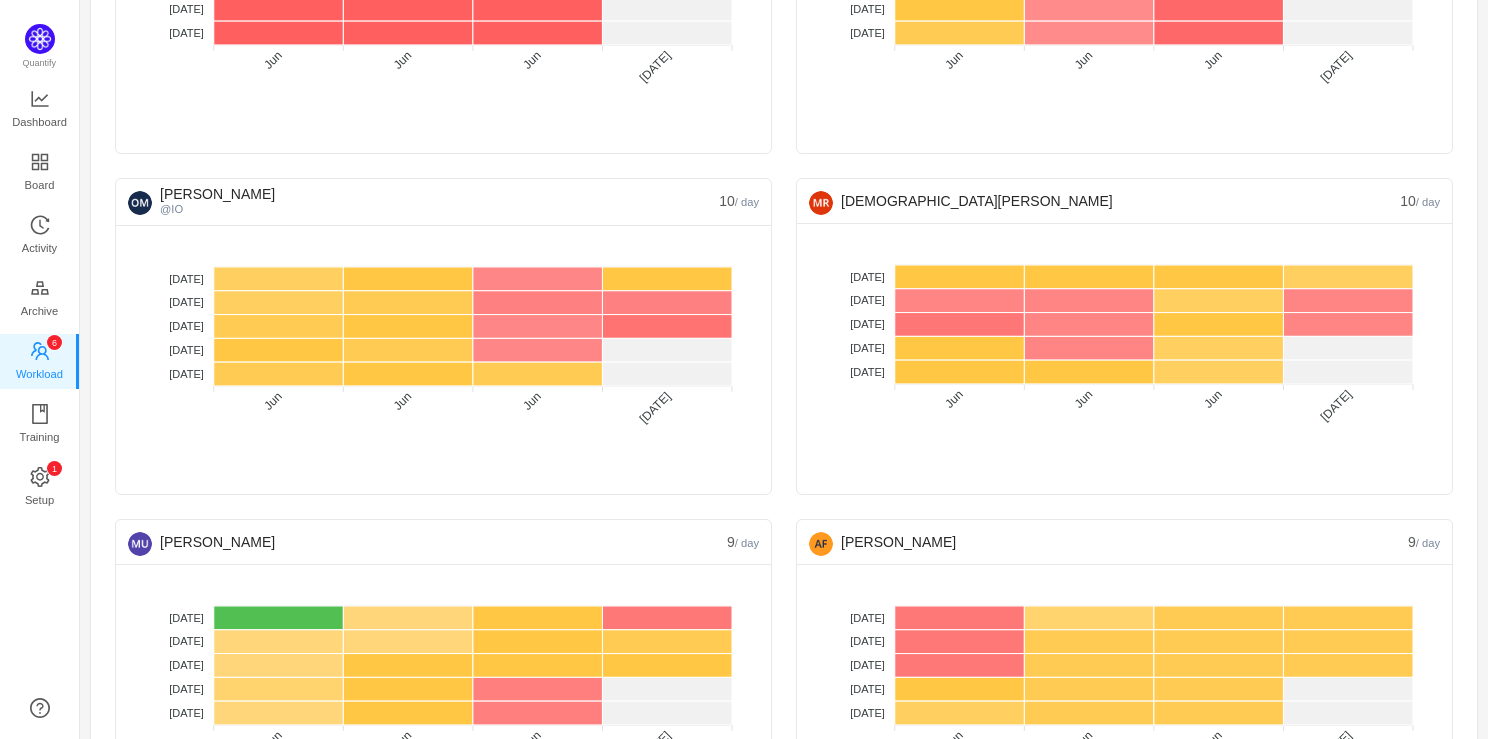 scroll, scrollTop: 323, scrollLeft: 0, axis: vertical 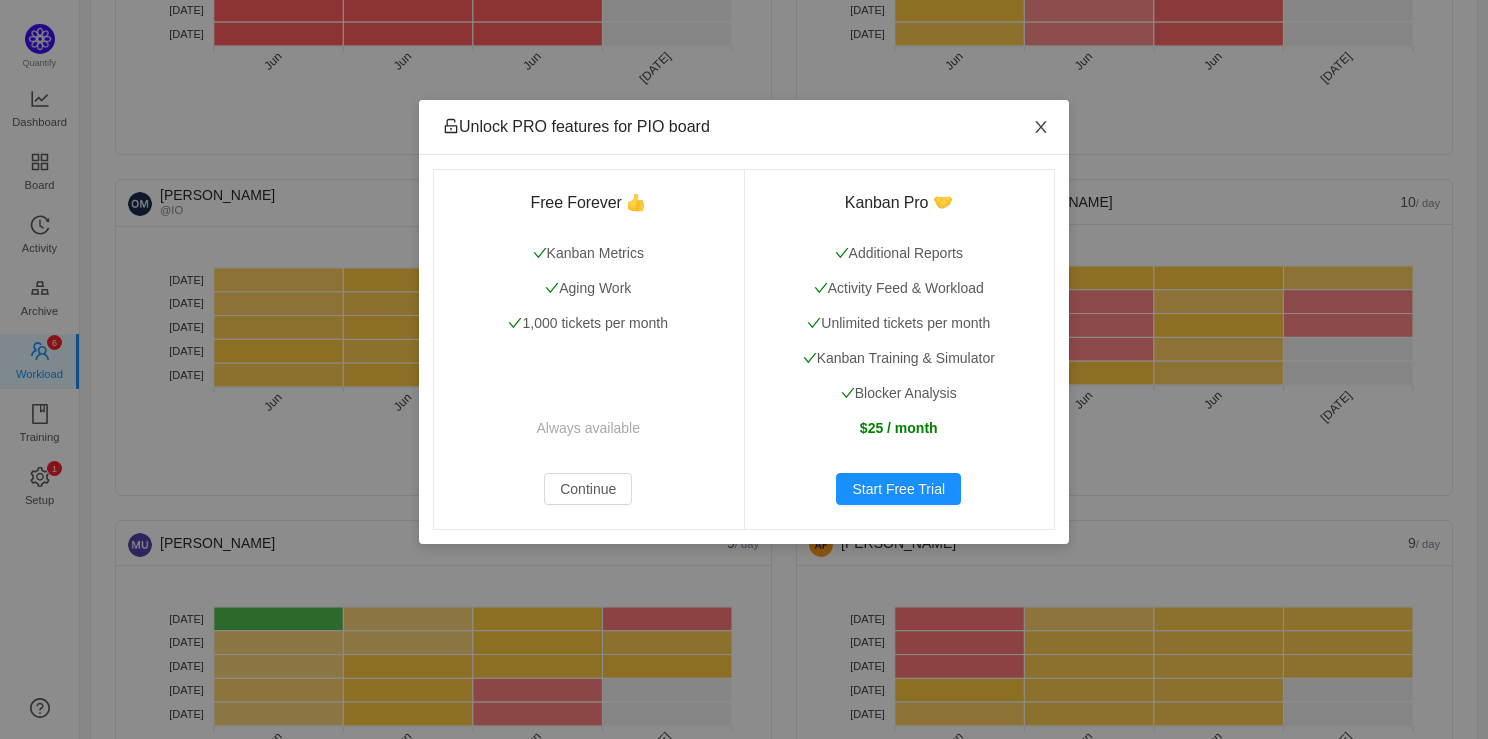 click 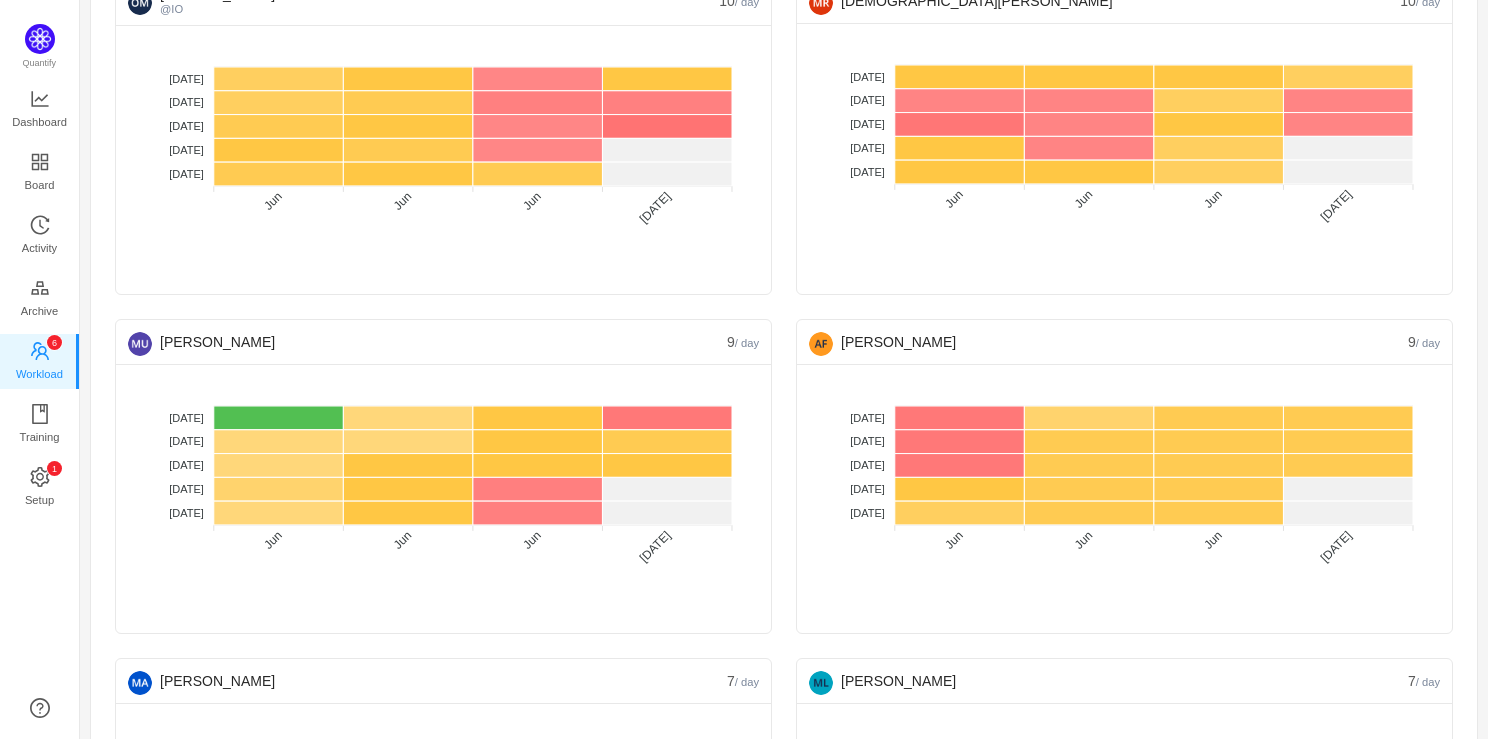 scroll, scrollTop: 534, scrollLeft: 0, axis: vertical 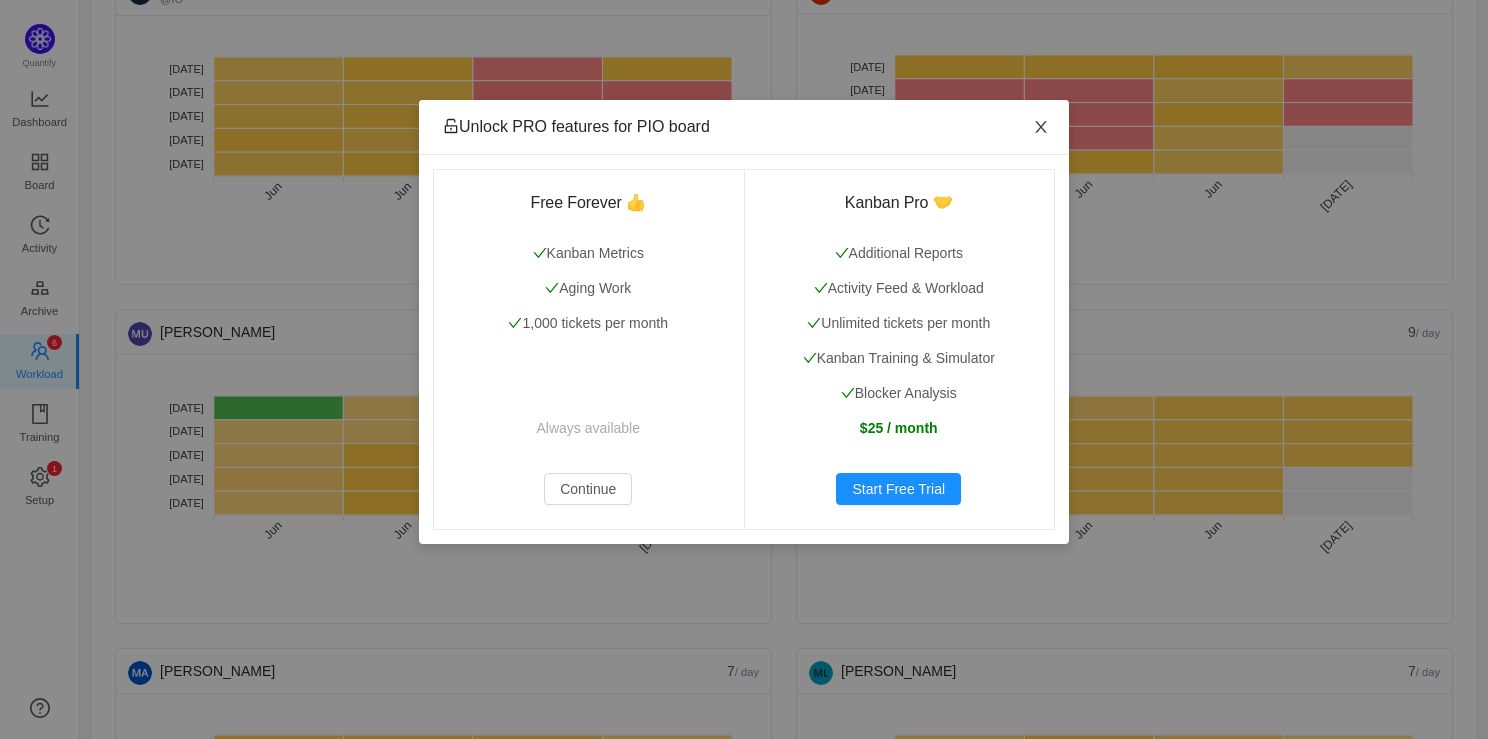click 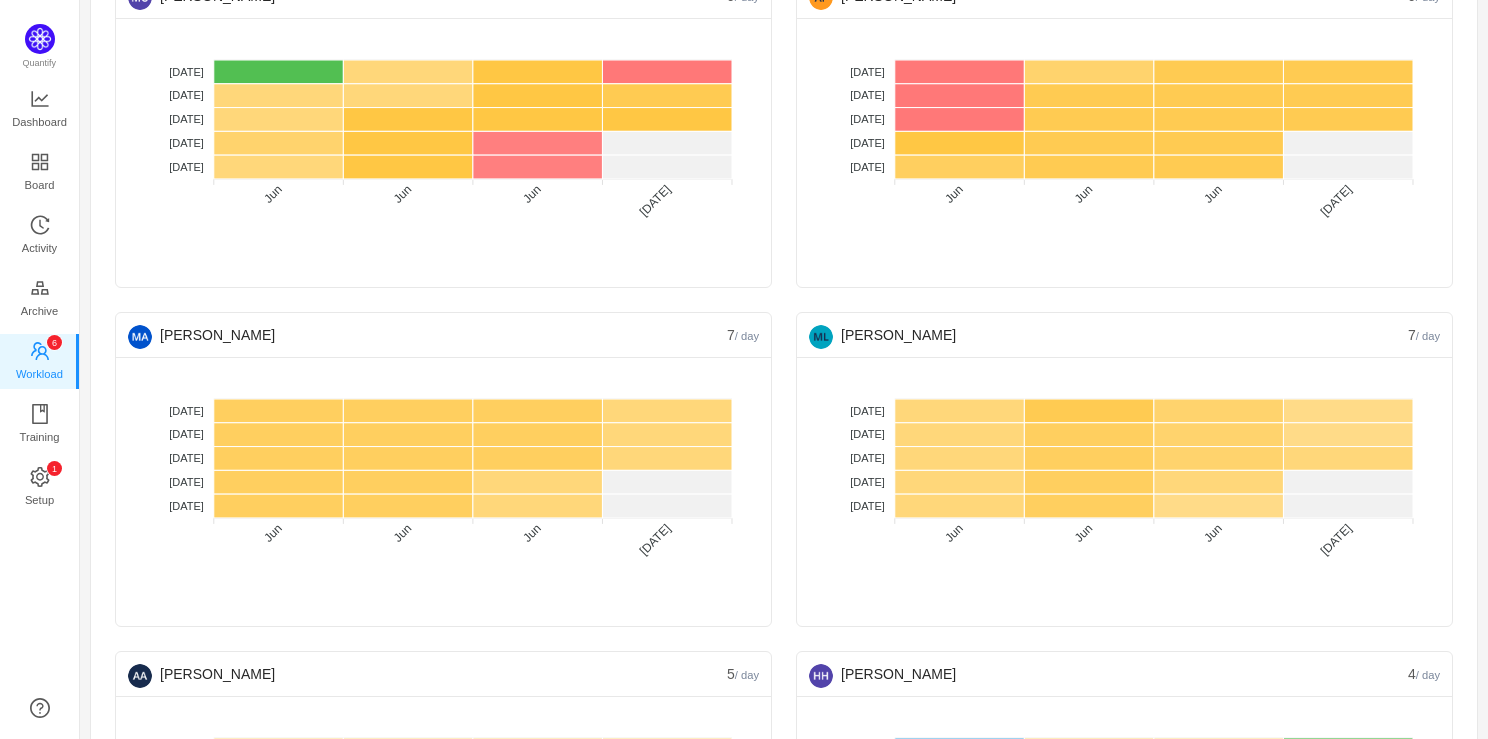 scroll, scrollTop: 871, scrollLeft: 0, axis: vertical 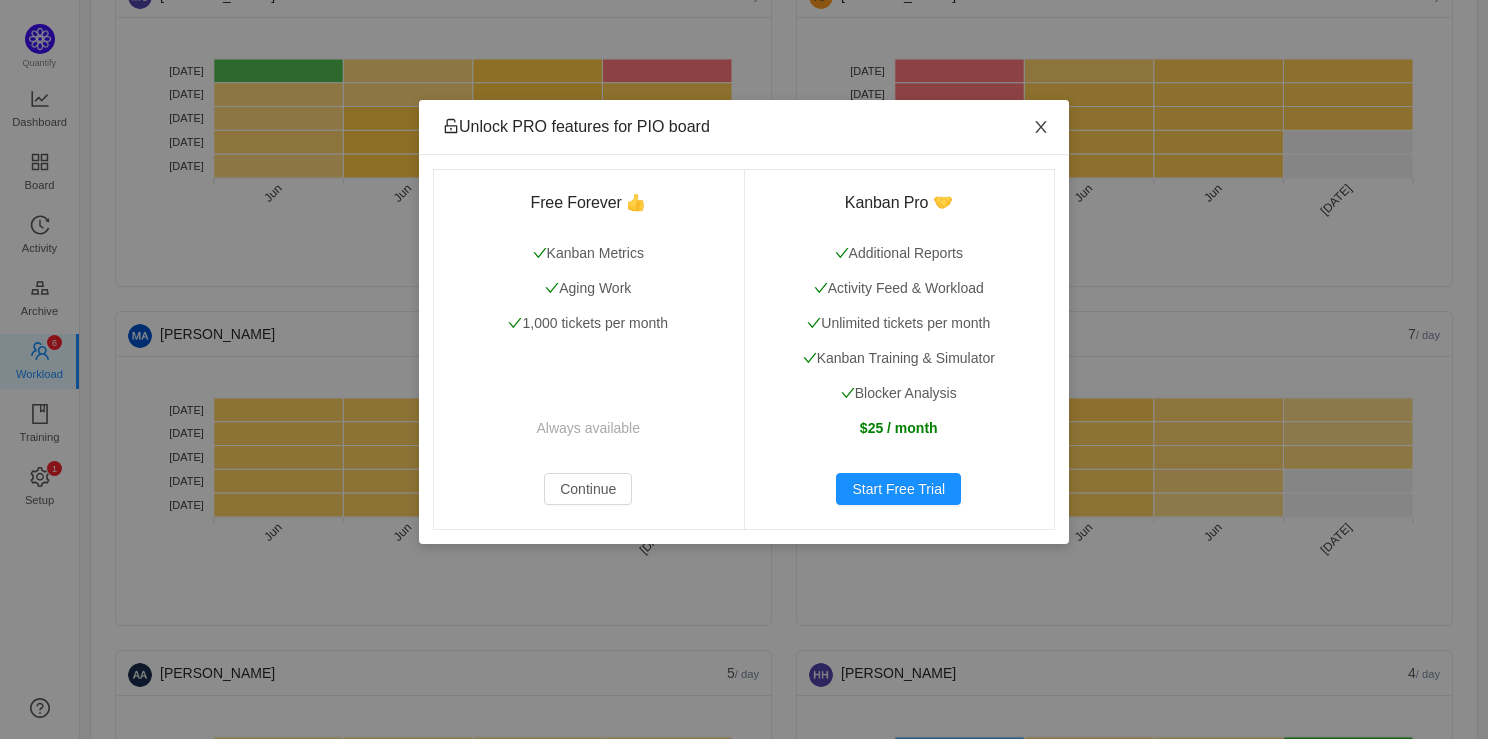 click 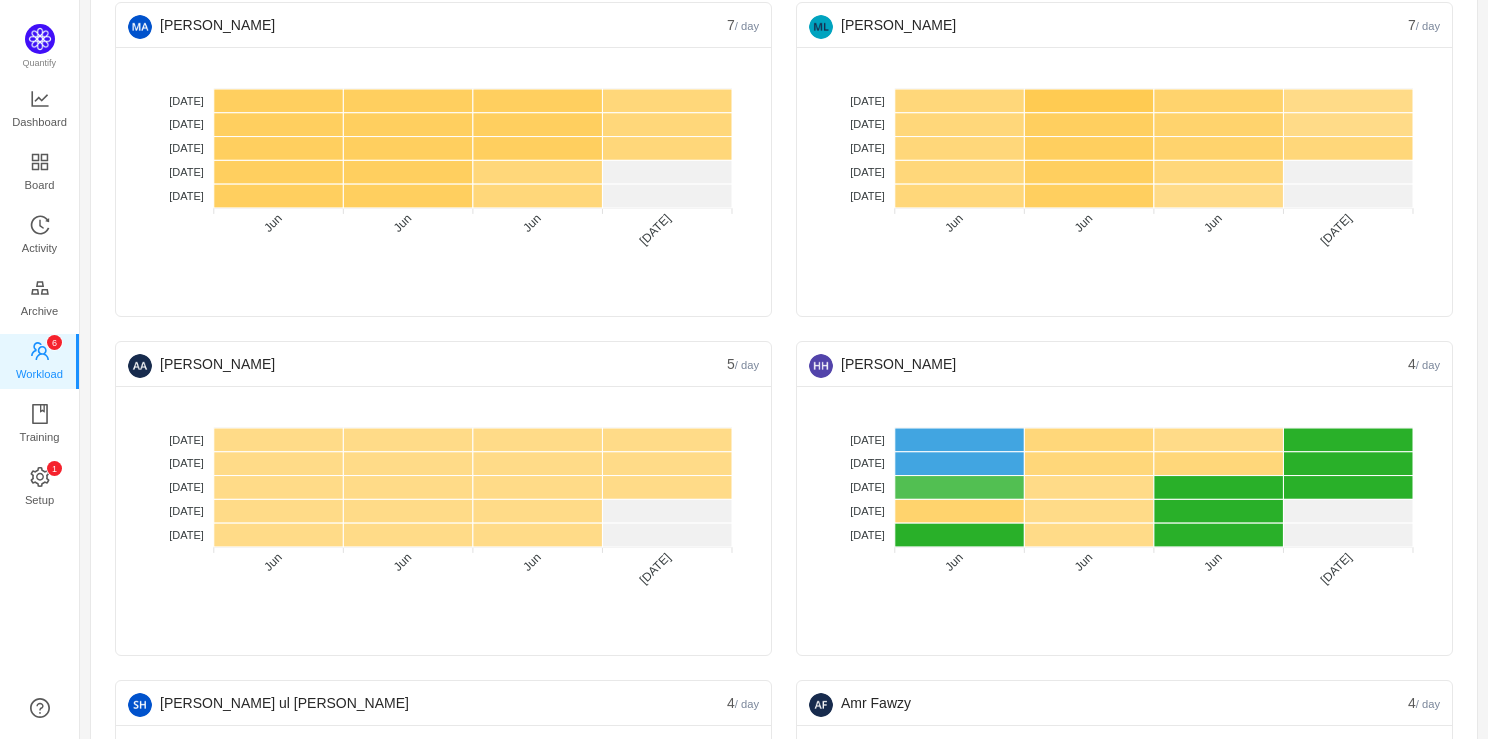 scroll, scrollTop: 1182, scrollLeft: 0, axis: vertical 